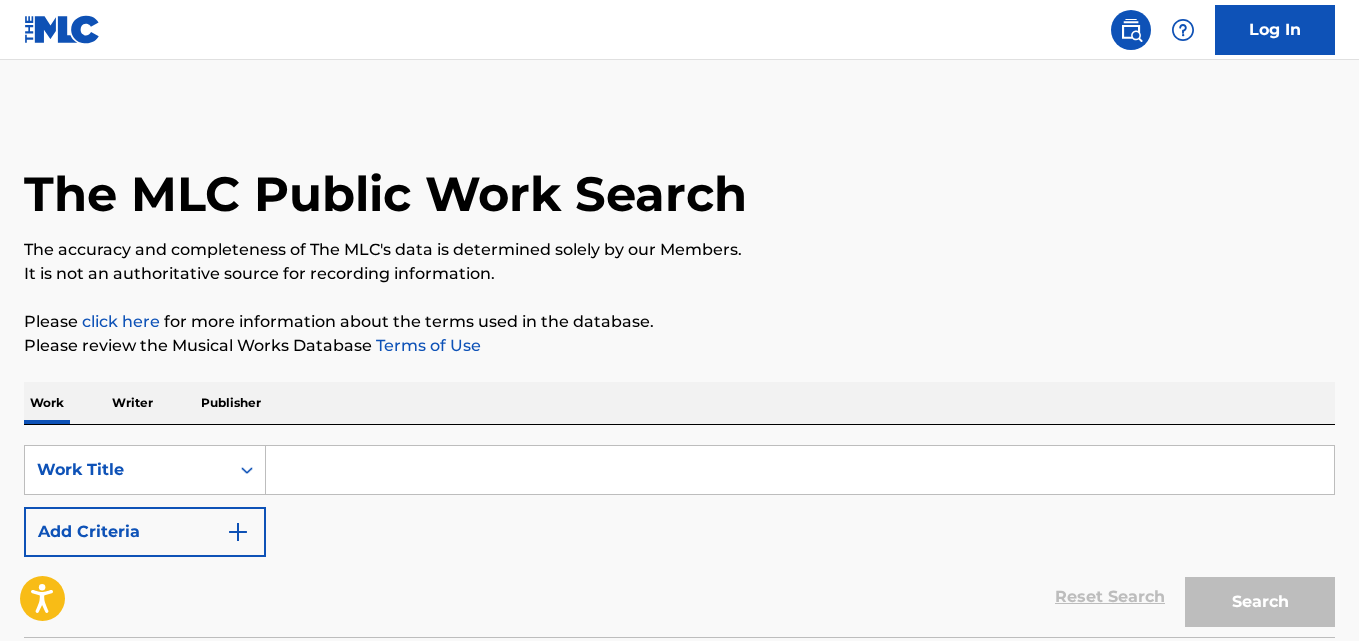 scroll, scrollTop: 0, scrollLeft: 0, axis: both 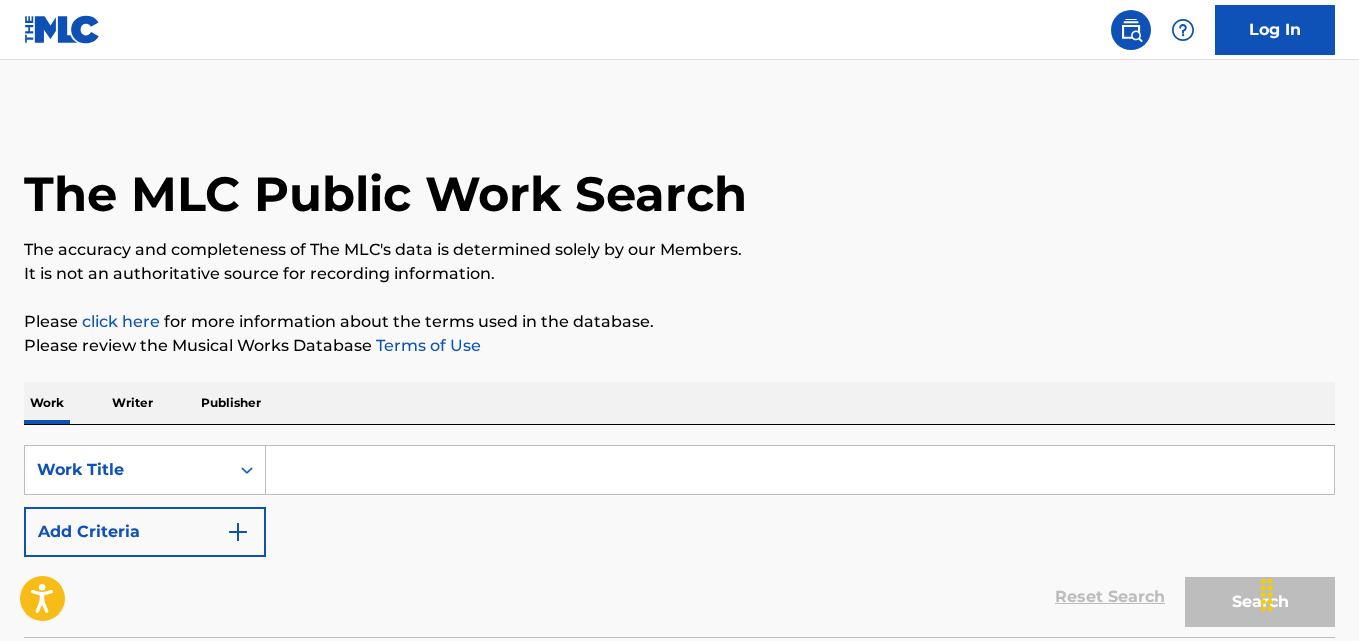 click on "The MLC Public Work Search" at bounding box center [679, 183] 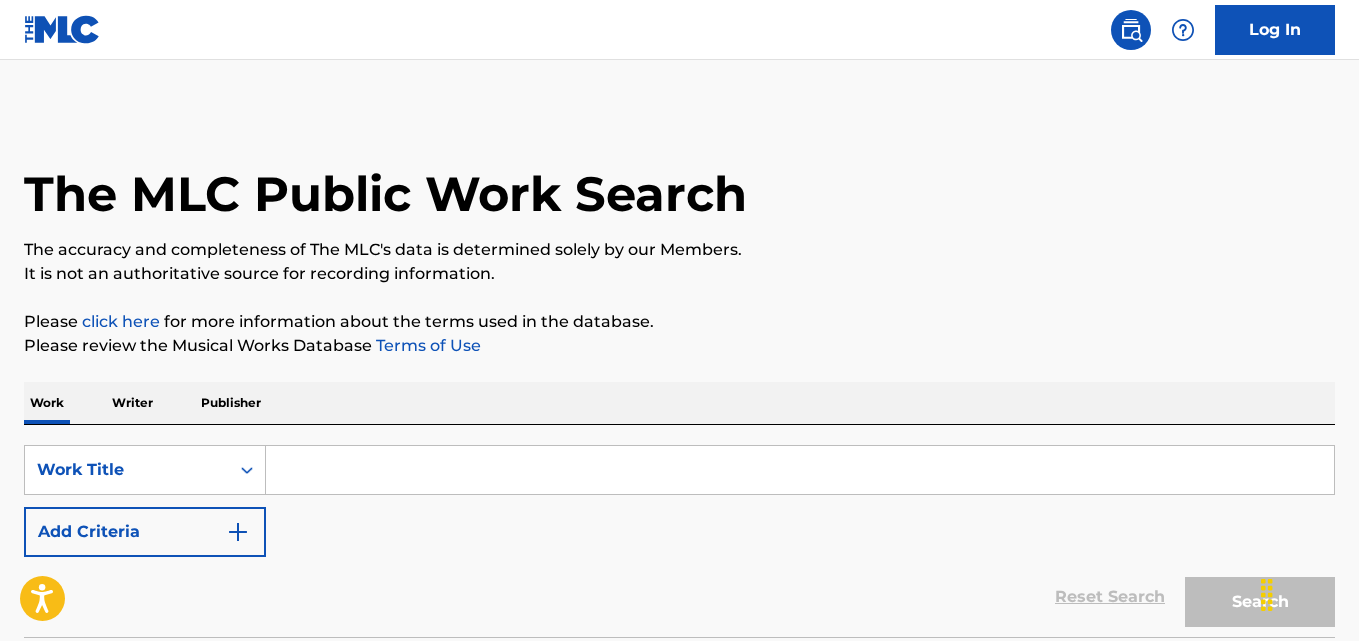 click on "The MLC Public Work Search" at bounding box center [679, 183] 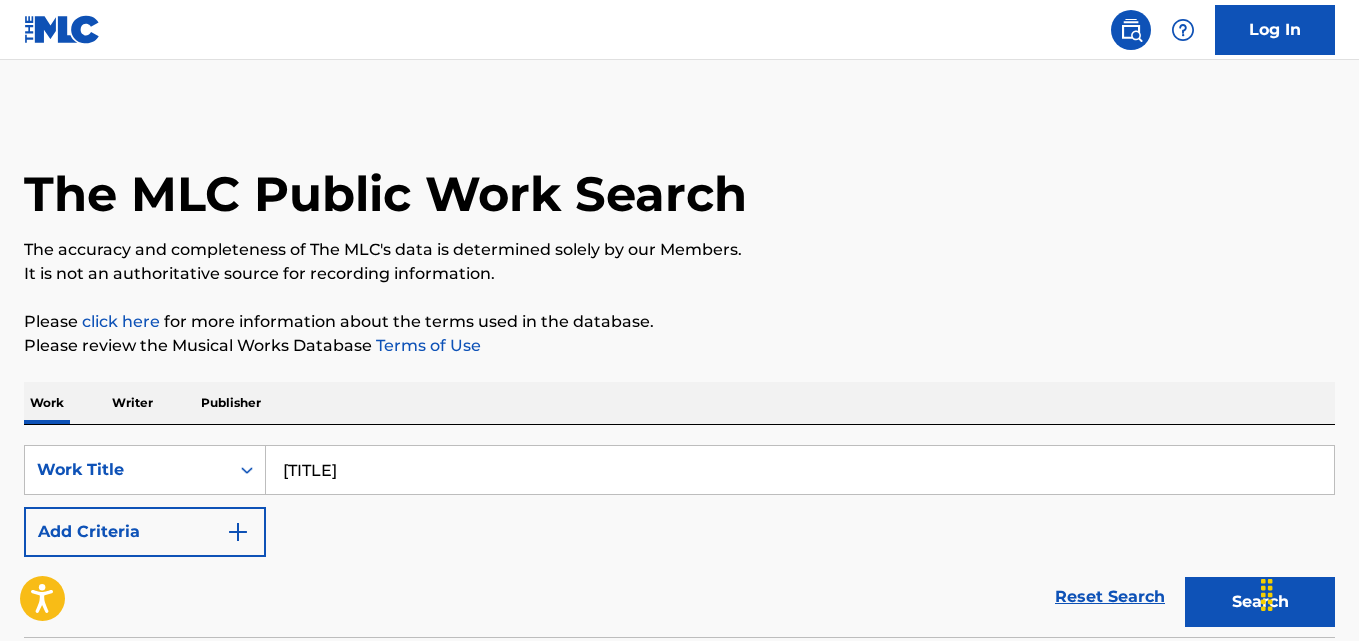 type on "[TITLE]" 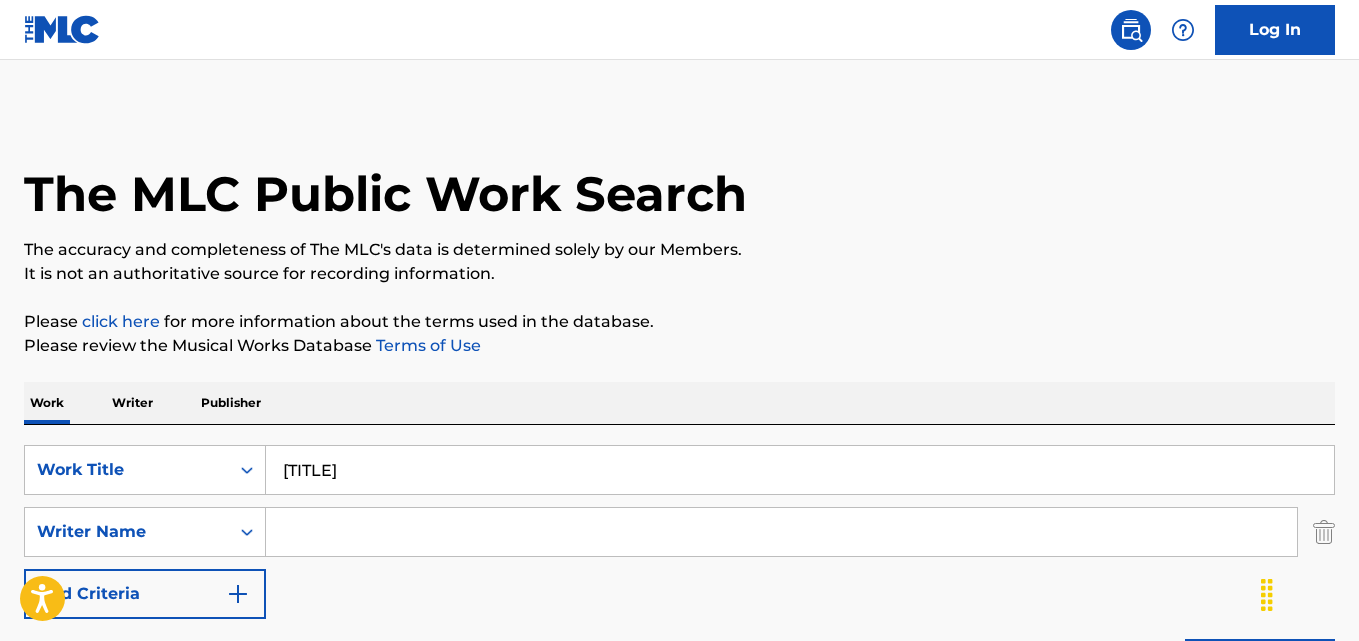 click at bounding box center (781, 532) 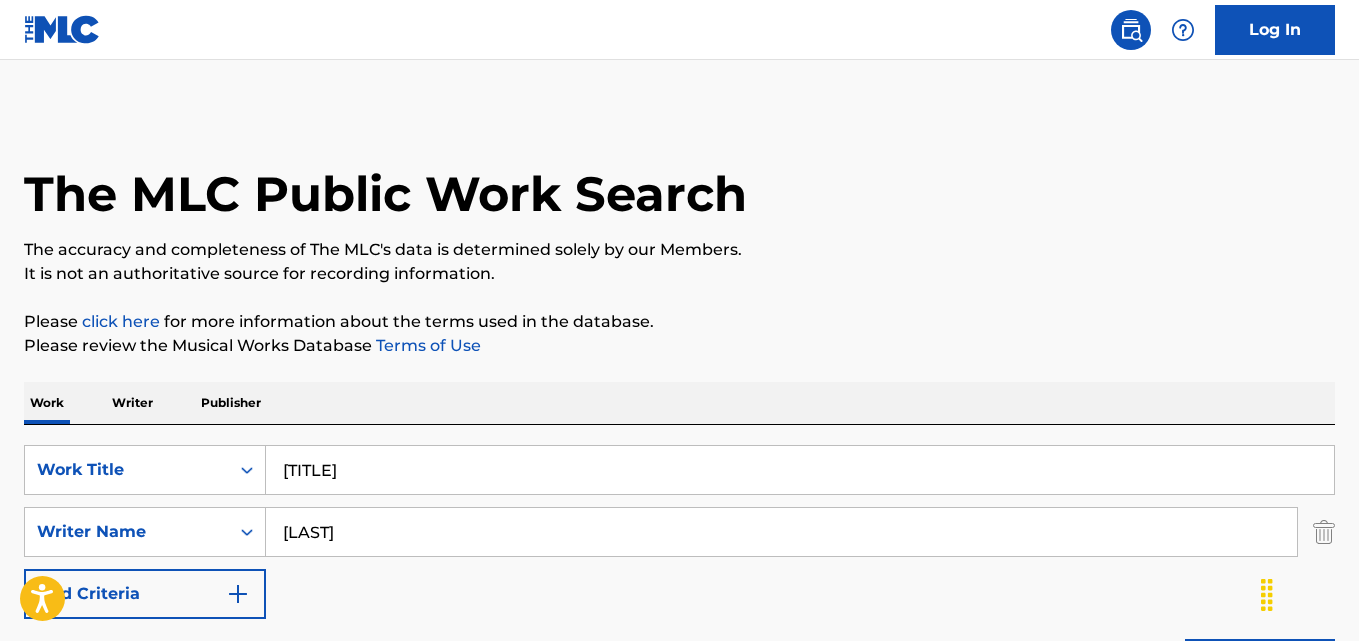 click on "Search" at bounding box center [1260, 664] 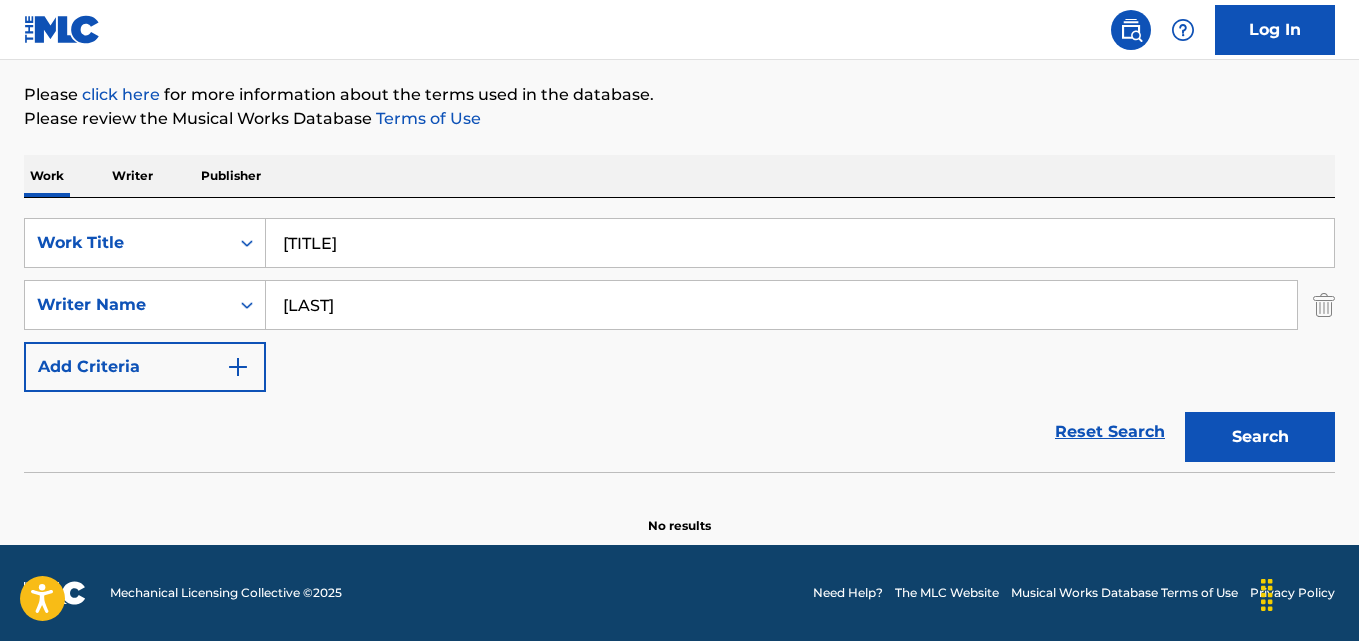 scroll, scrollTop: 227, scrollLeft: 0, axis: vertical 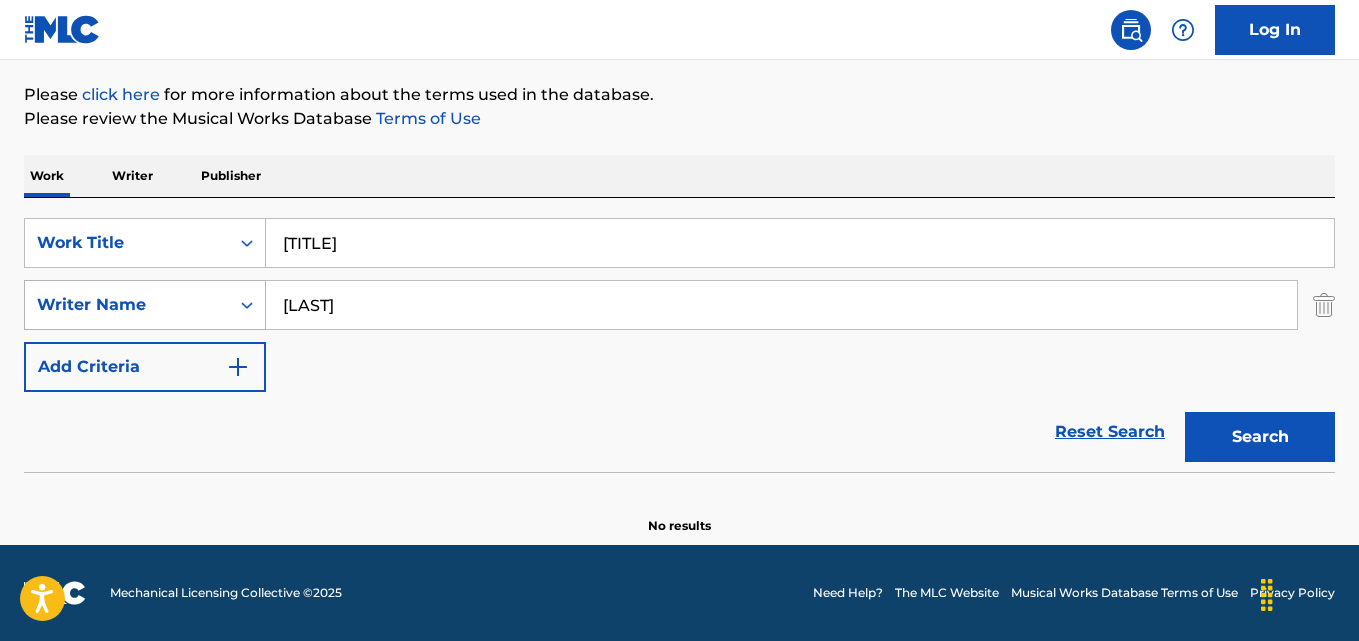 drag, startPoint x: 375, startPoint y: 325, endPoint x: 187, endPoint y: 325, distance: 188 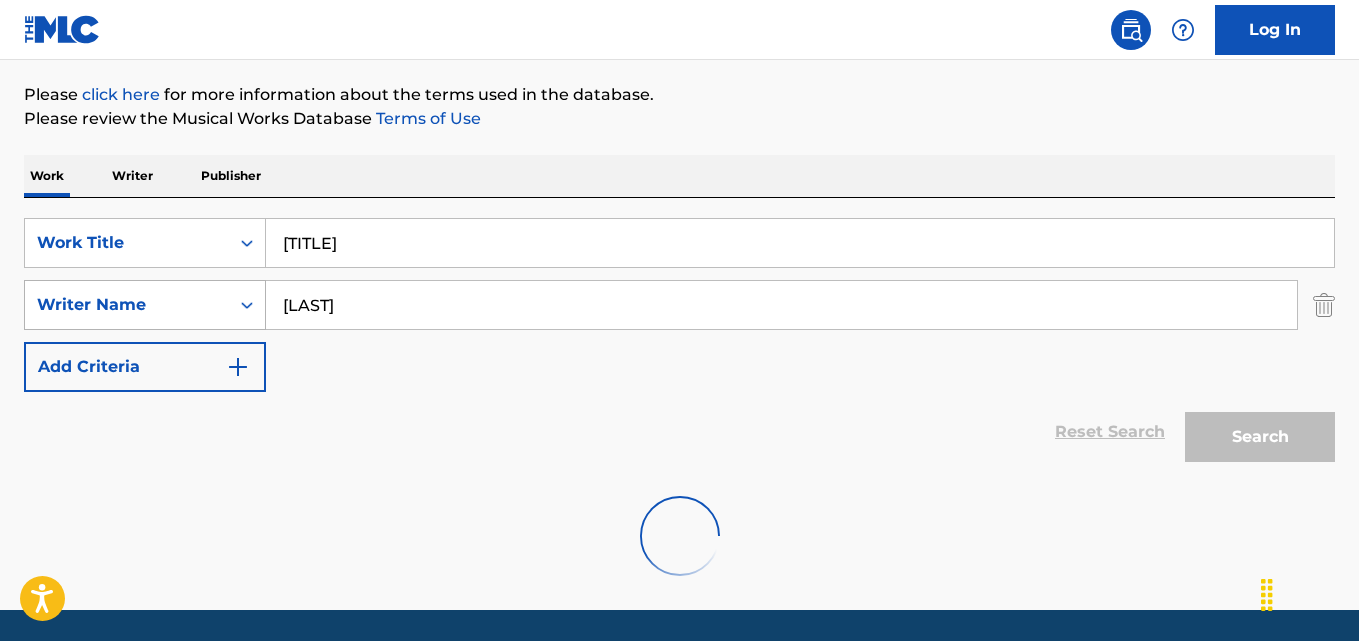 scroll, scrollTop: 292, scrollLeft: 0, axis: vertical 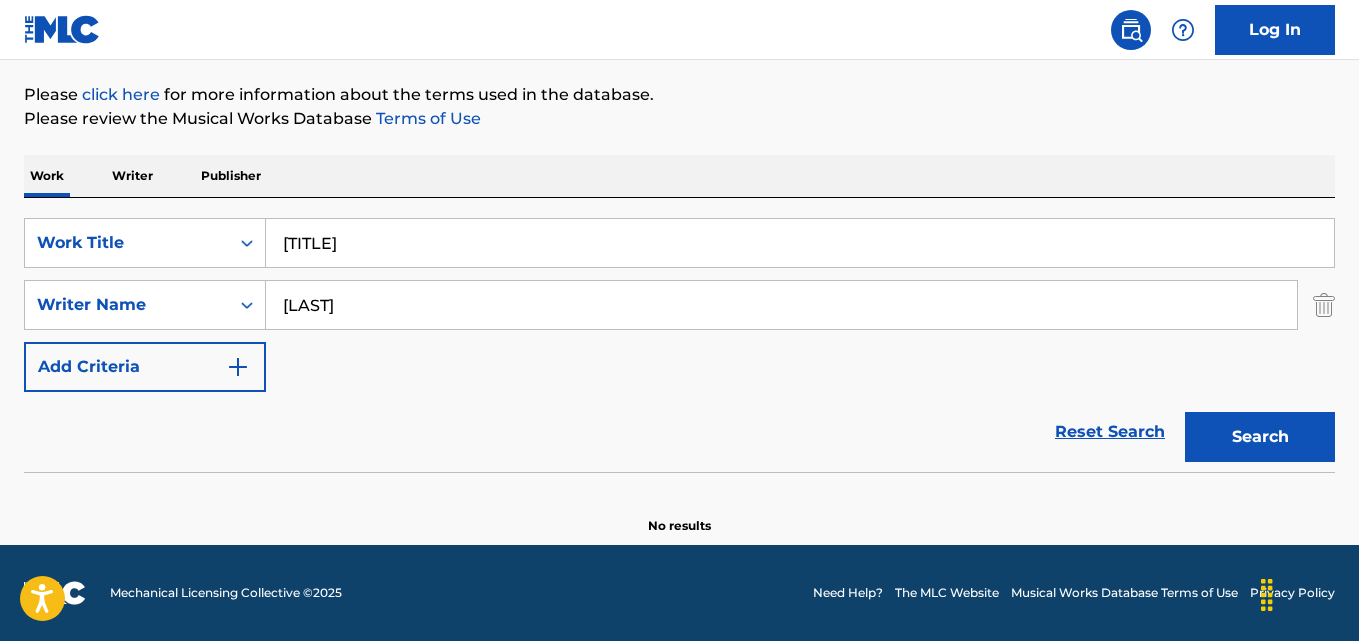 drag, startPoint x: 476, startPoint y: 334, endPoint x: 461, endPoint y: 332, distance: 15.132746 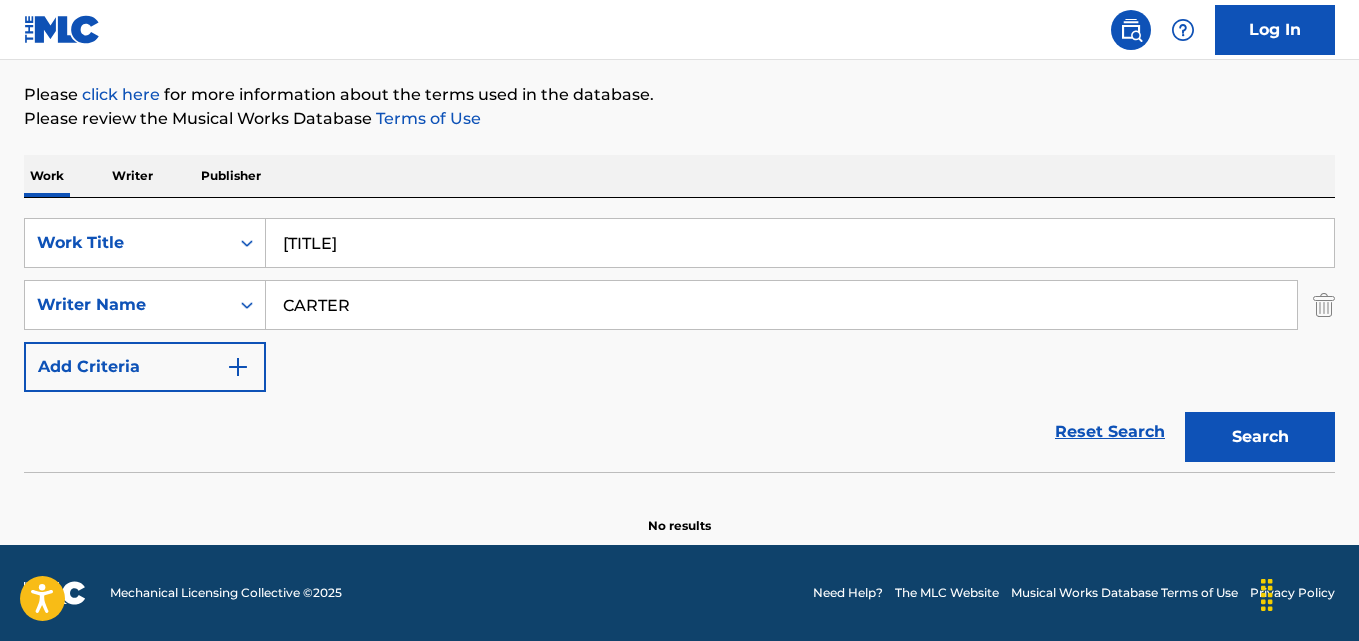 type on "CARTER" 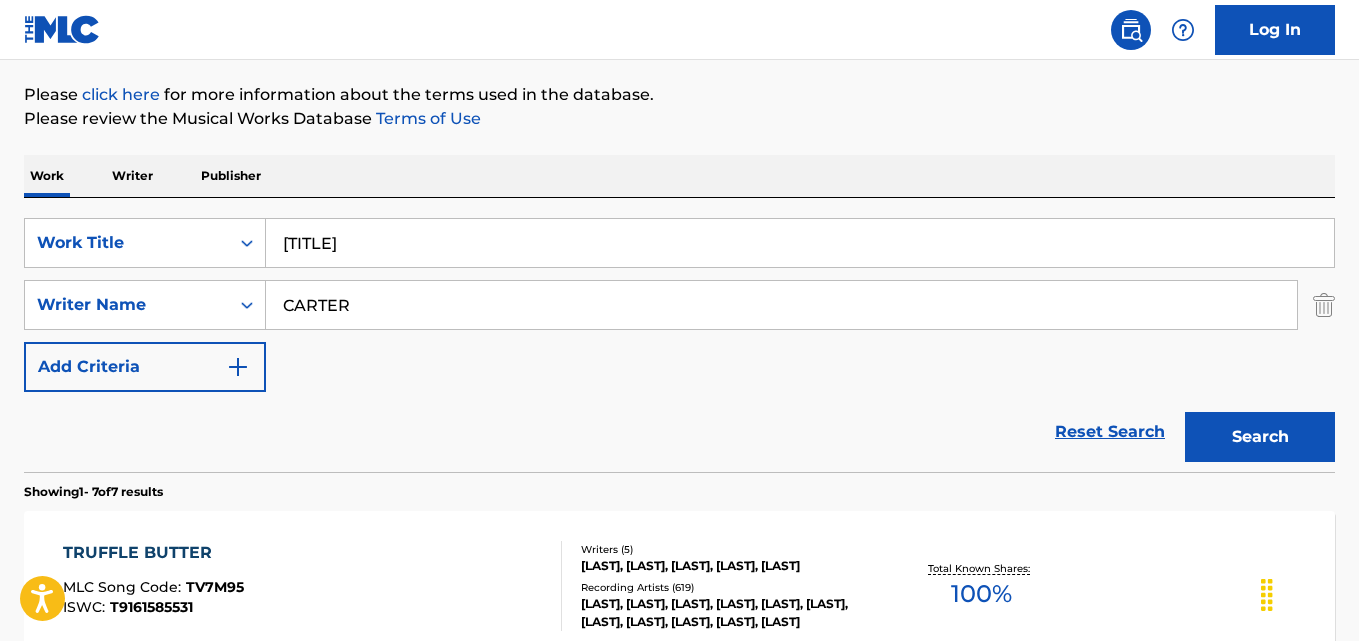 click on "Reset Search Search" at bounding box center (679, 432) 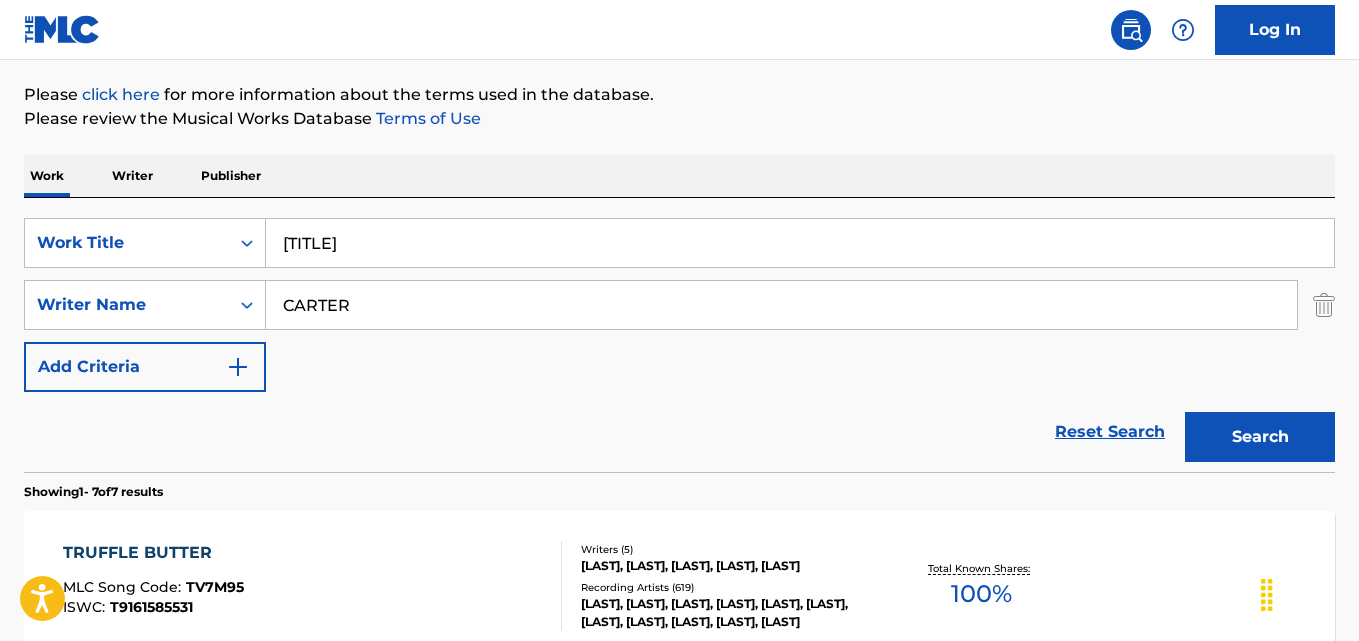 click on "Reset Search Search" at bounding box center [679, 432] 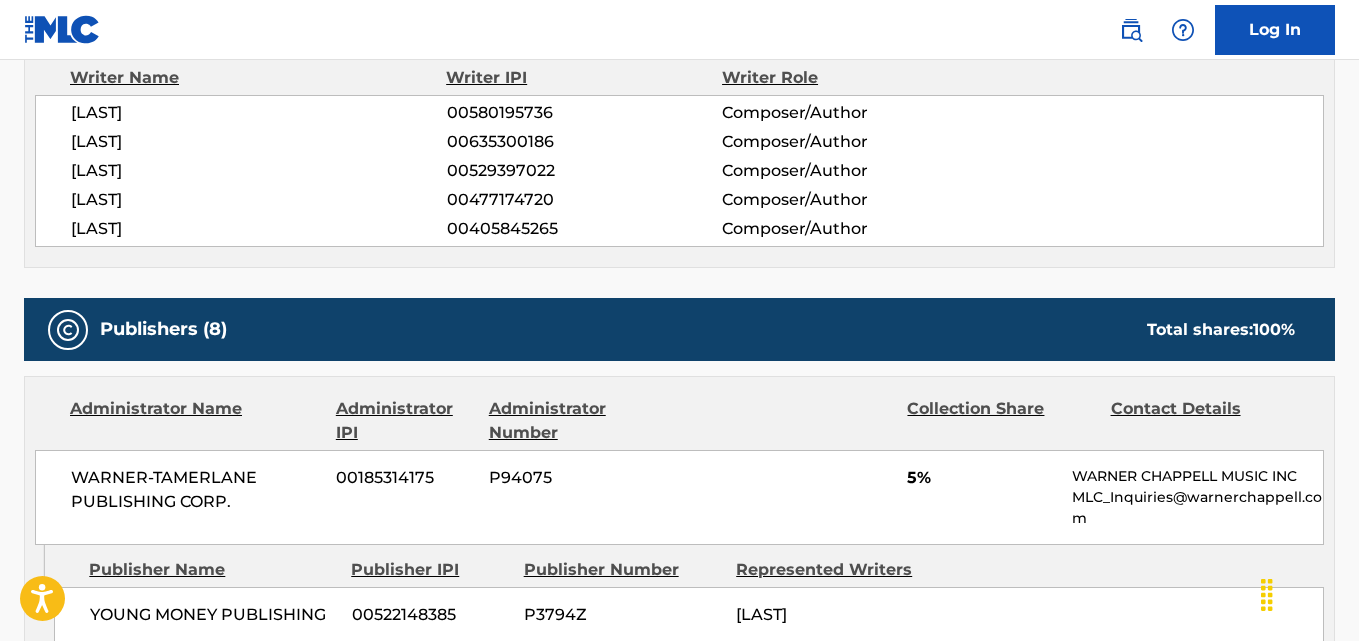 scroll, scrollTop: 833, scrollLeft: 0, axis: vertical 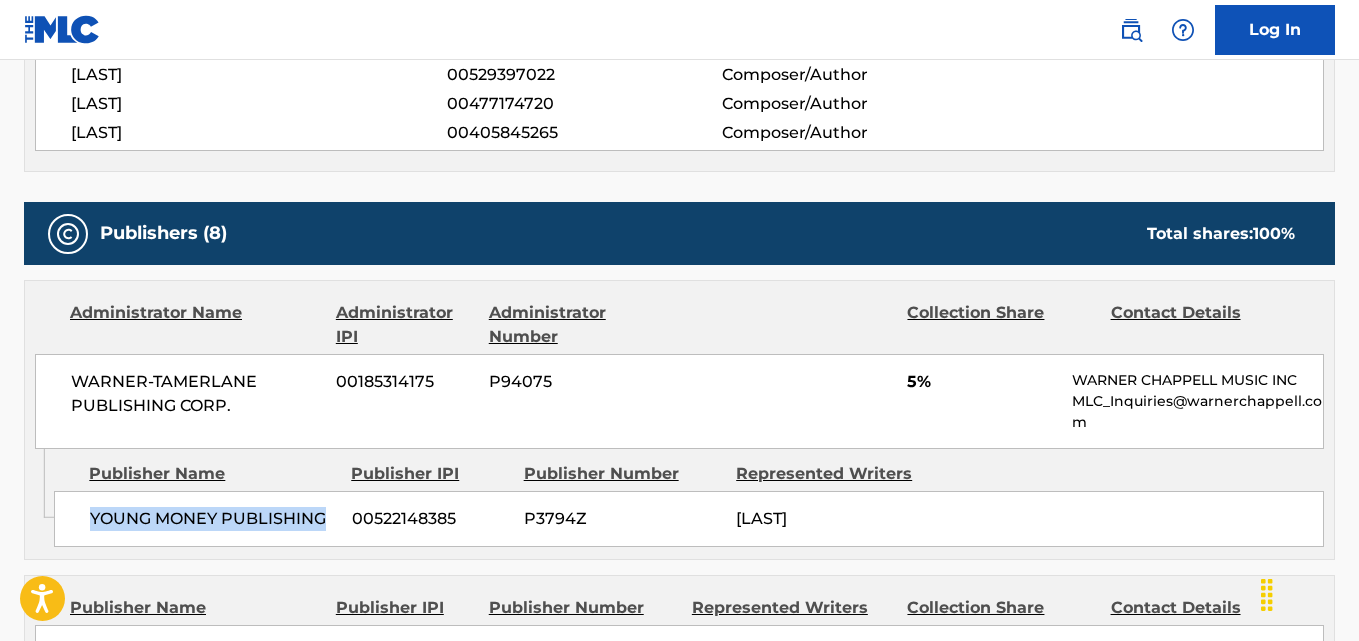drag, startPoint x: 90, startPoint y: 515, endPoint x: 333, endPoint y: 517, distance: 243.00822 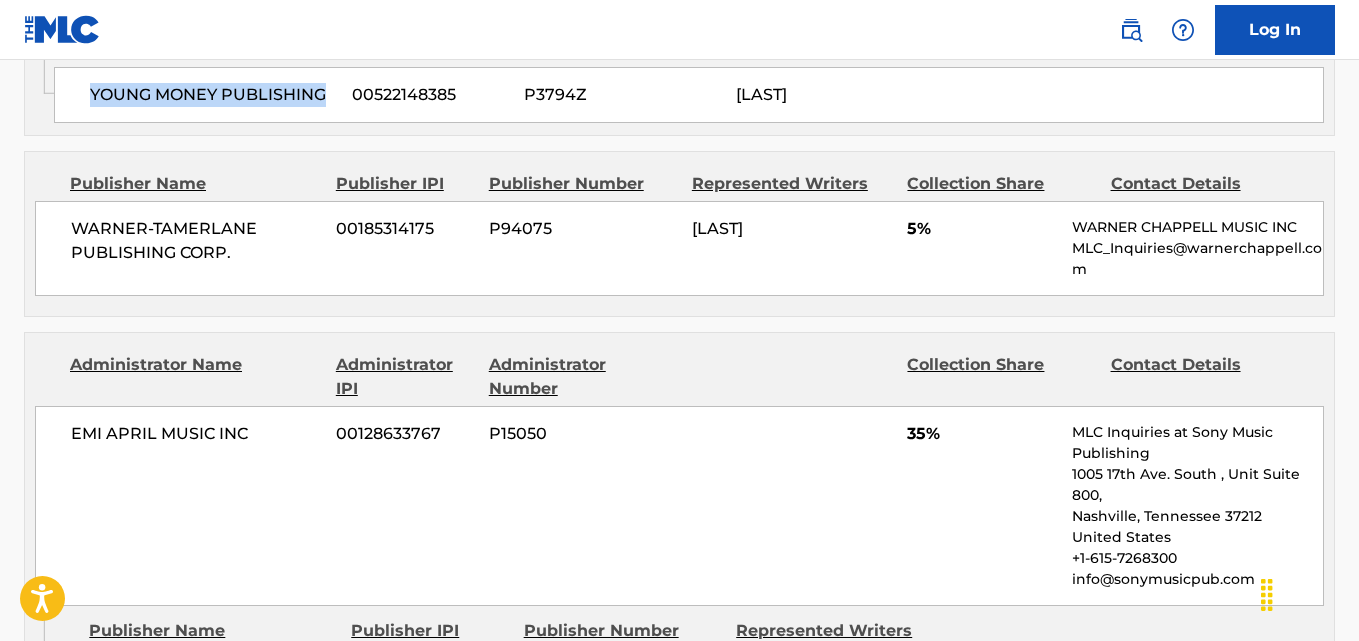 scroll, scrollTop: 1333, scrollLeft: 0, axis: vertical 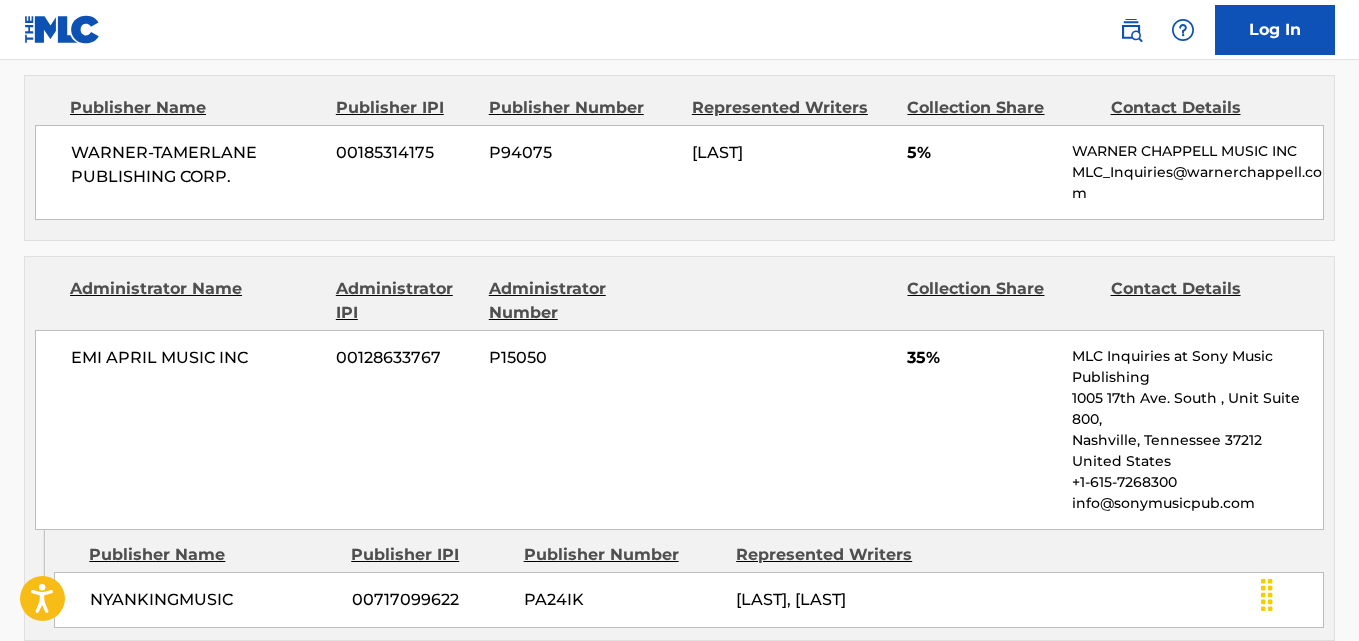 click on "WARNER-TAMERLANE PUBLISHING CORP." at bounding box center (196, 165) 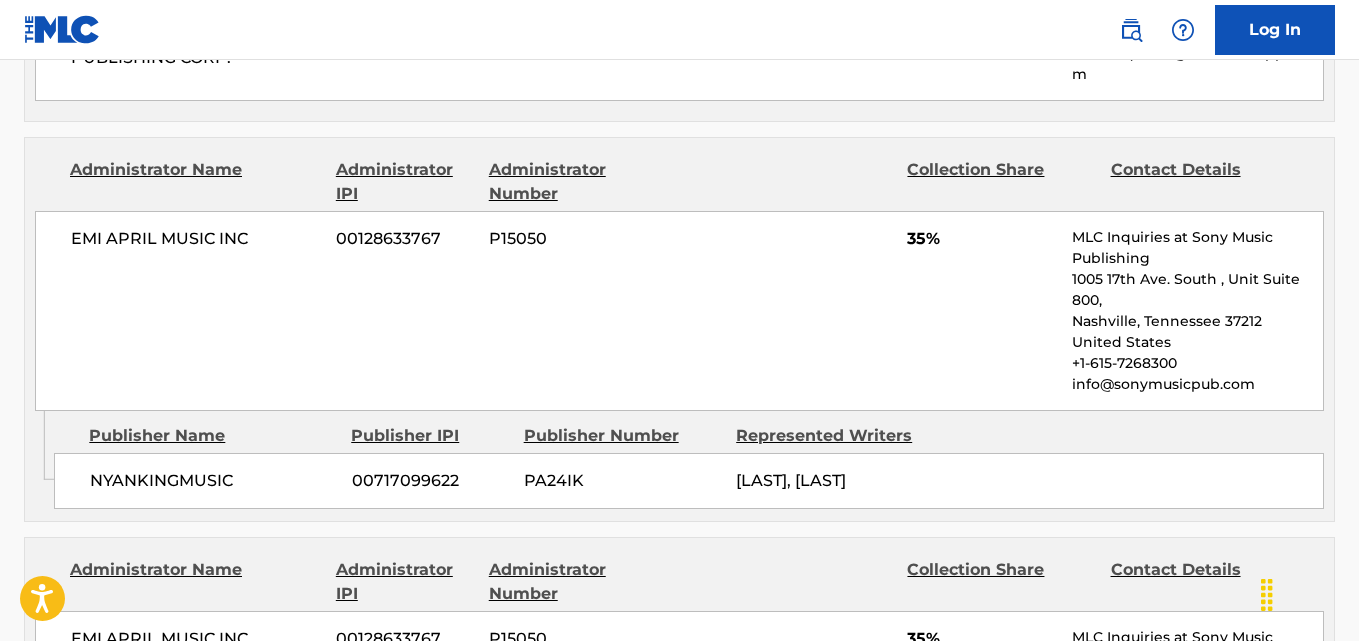 scroll, scrollTop: 1500, scrollLeft: 0, axis: vertical 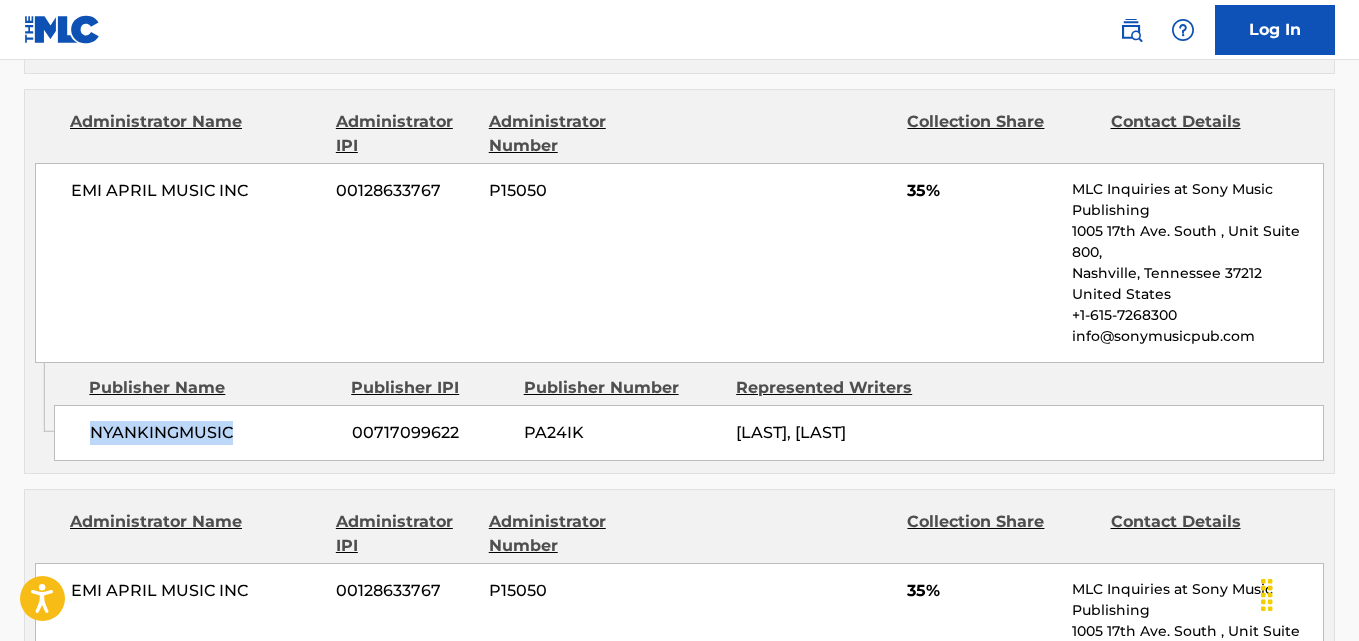 drag, startPoint x: 79, startPoint y: 438, endPoint x: 276, endPoint y: 434, distance: 197.0406 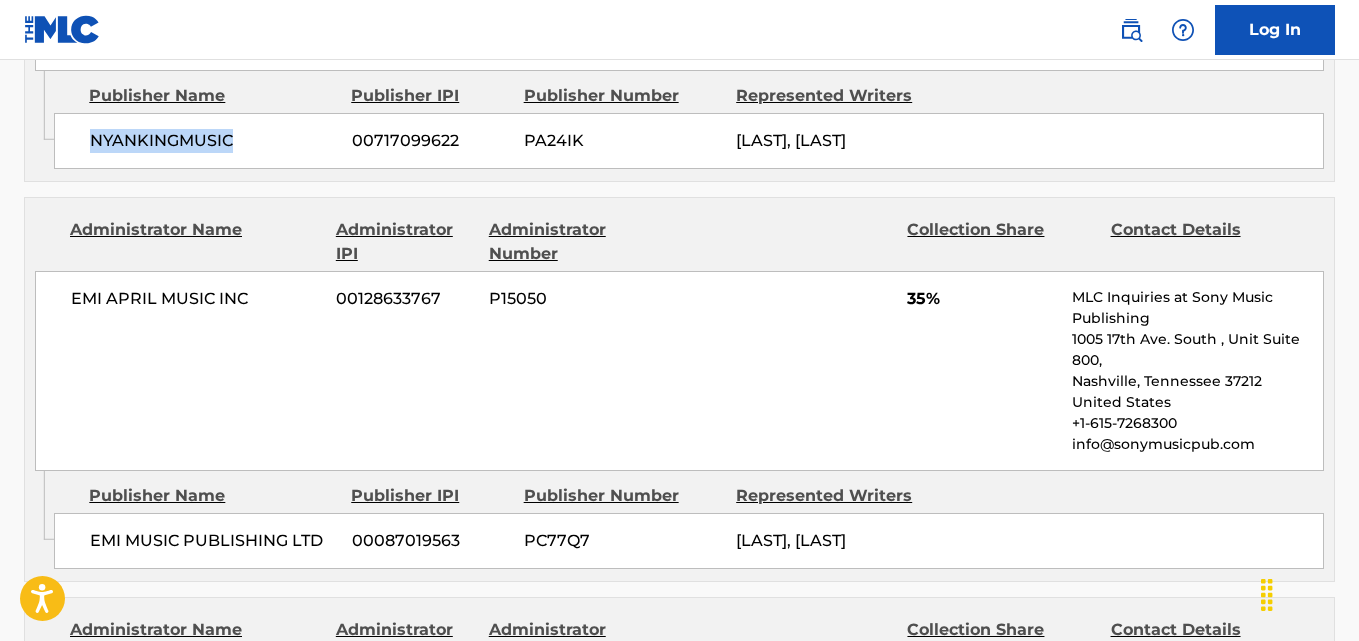 scroll, scrollTop: 1833, scrollLeft: 0, axis: vertical 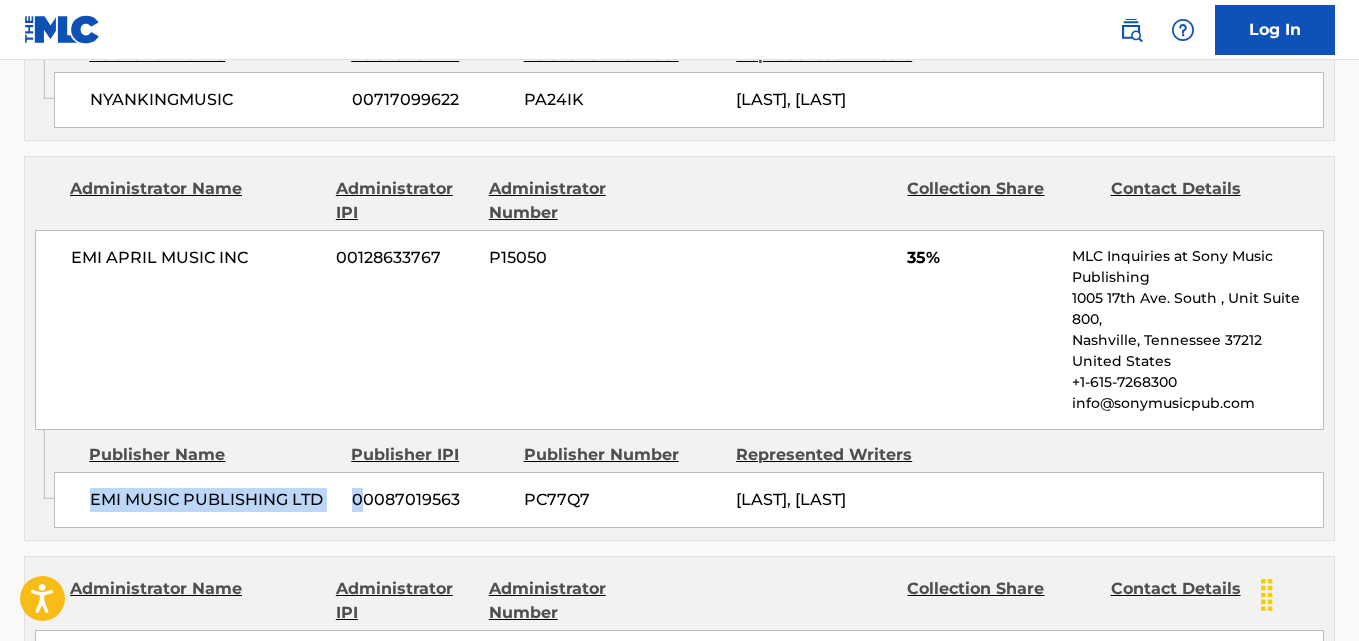 drag, startPoint x: 85, startPoint y: 547, endPoint x: 361, endPoint y: 538, distance: 276.1467 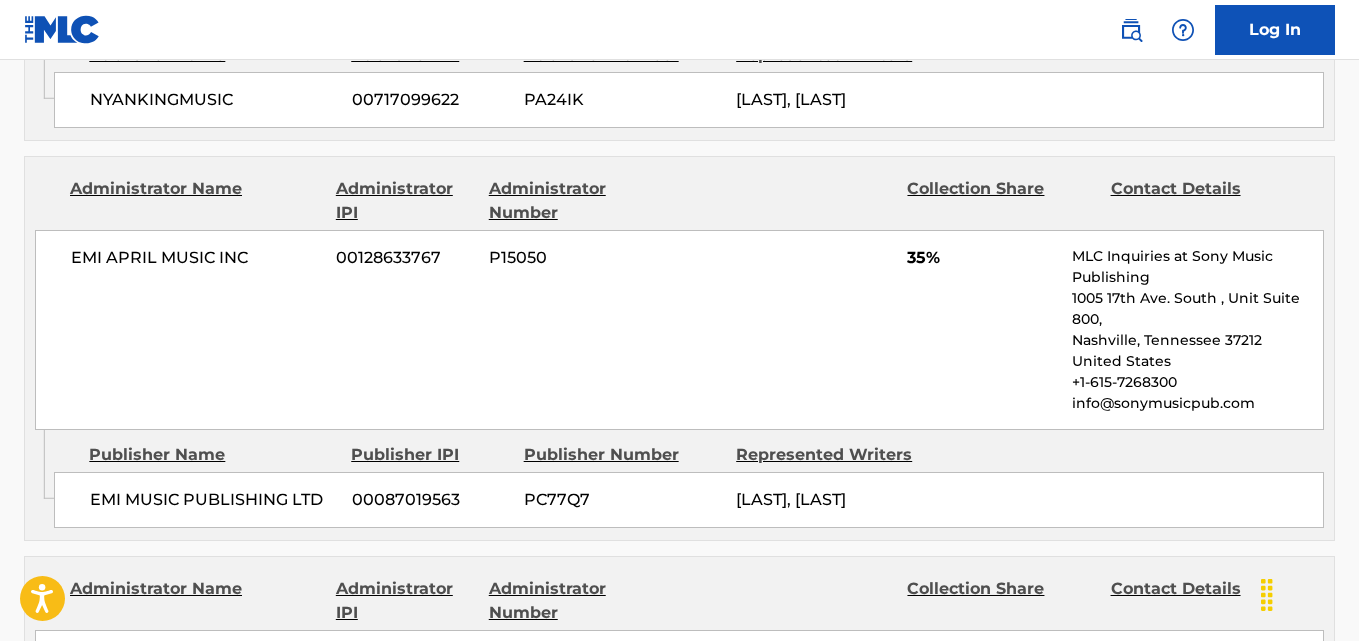 click on "[COMPANY] [COMPANY] [NUMBER] [CODE] [PERCENT] [COMPANY] [ADDRESS] [COUNTRY] [PHONE] [EMAIL]" at bounding box center [679, 330] 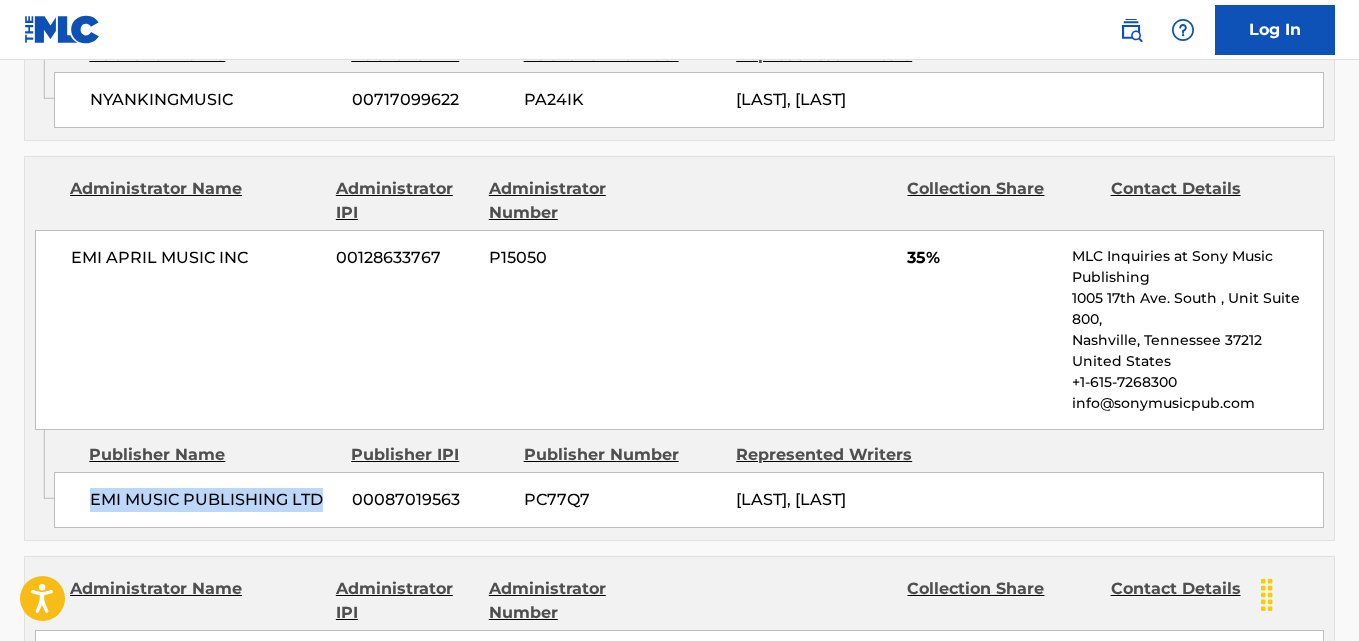 drag, startPoint x: 95, startPoint y: 547, endPoint x: 341, endPoint y: 547, distance: 246 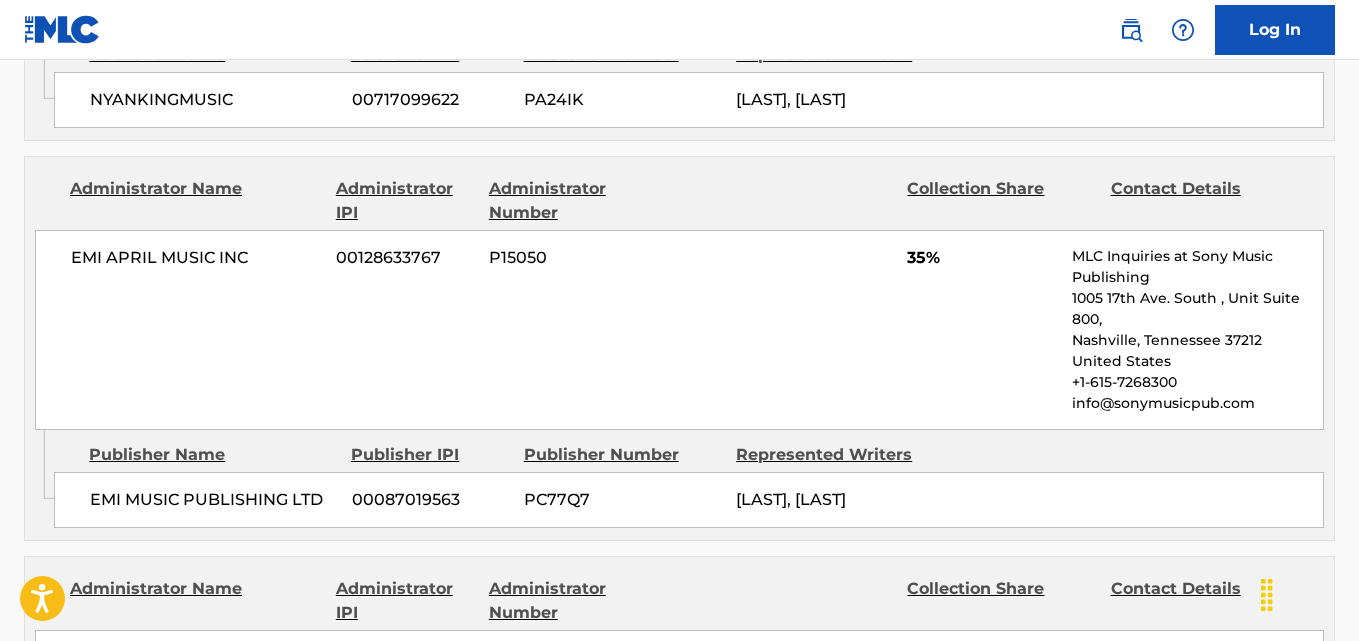 click on "35%" at bounding box center (982, 258) 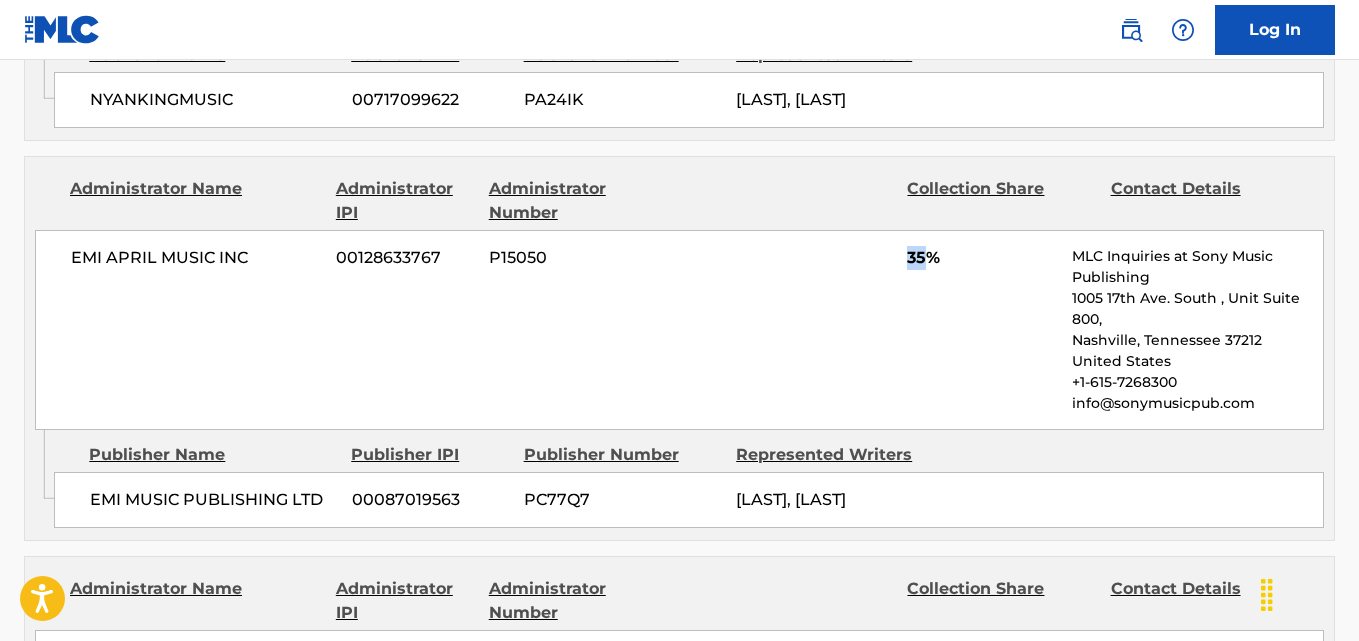 click on "35%" at bounding box center (982, 258) 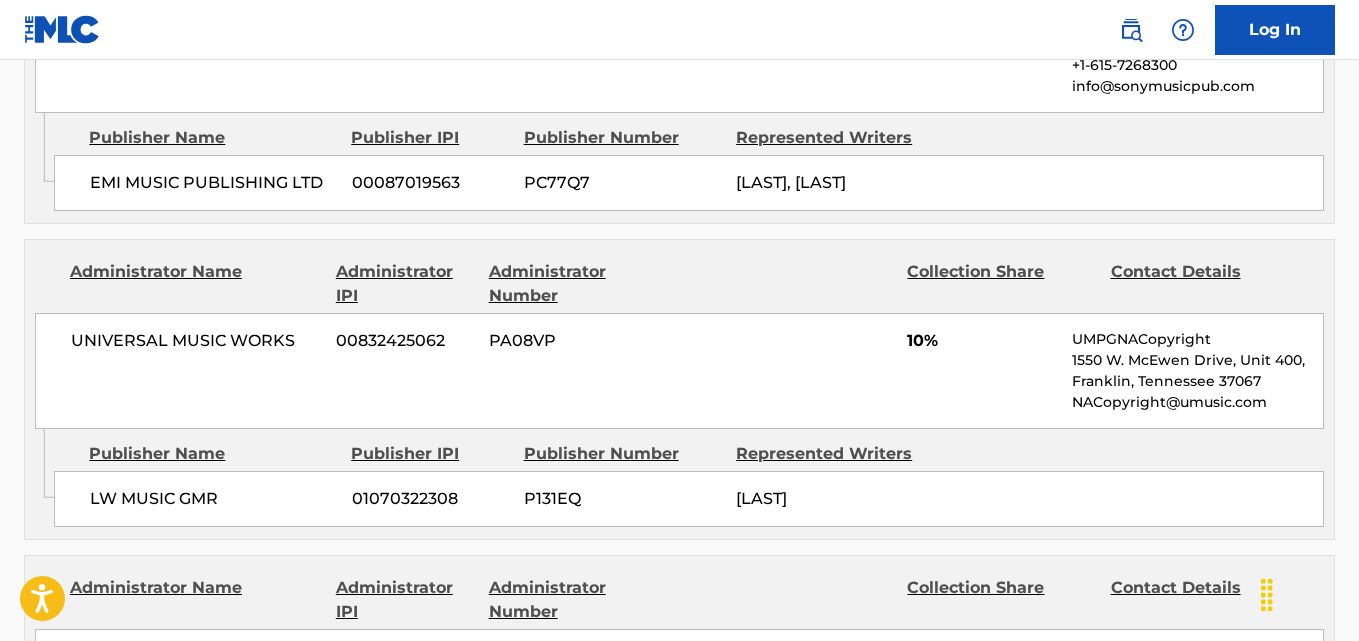 scroll, scrollTop: 2333, scrollLeft: 0, axis: vertical 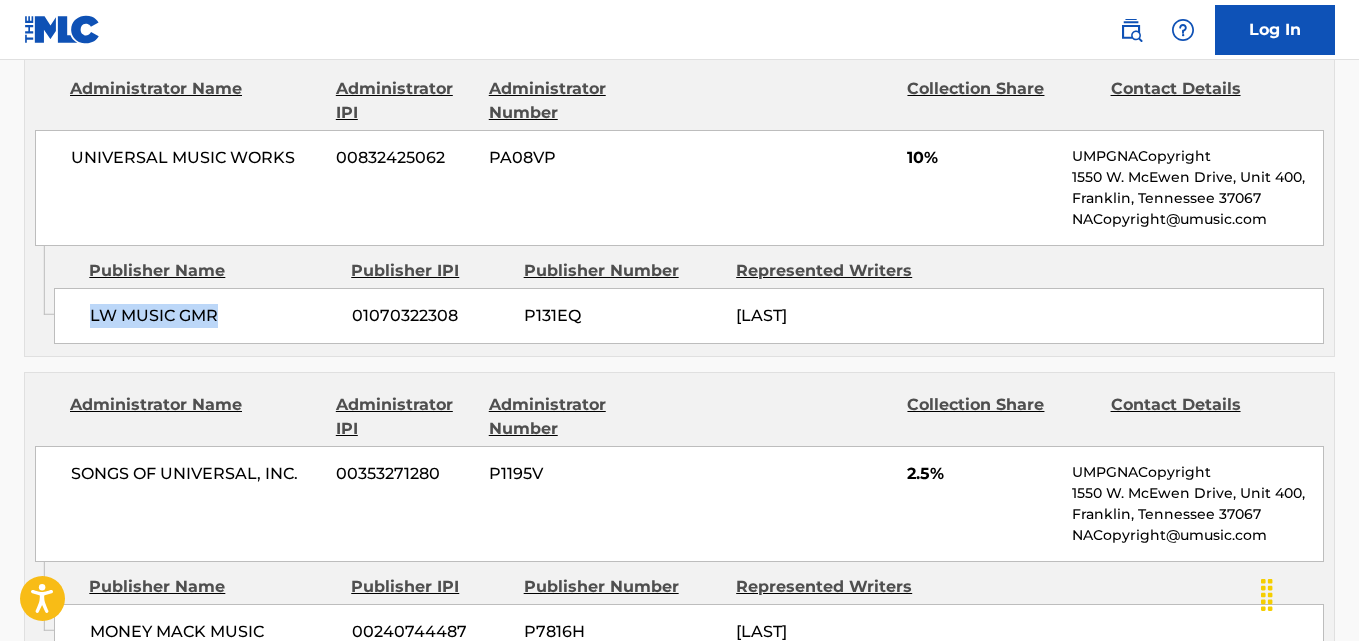 drag, startPoint x: 93, startPoint y: 394, endPoint x: 277, endPoint y: 394, distance: 184 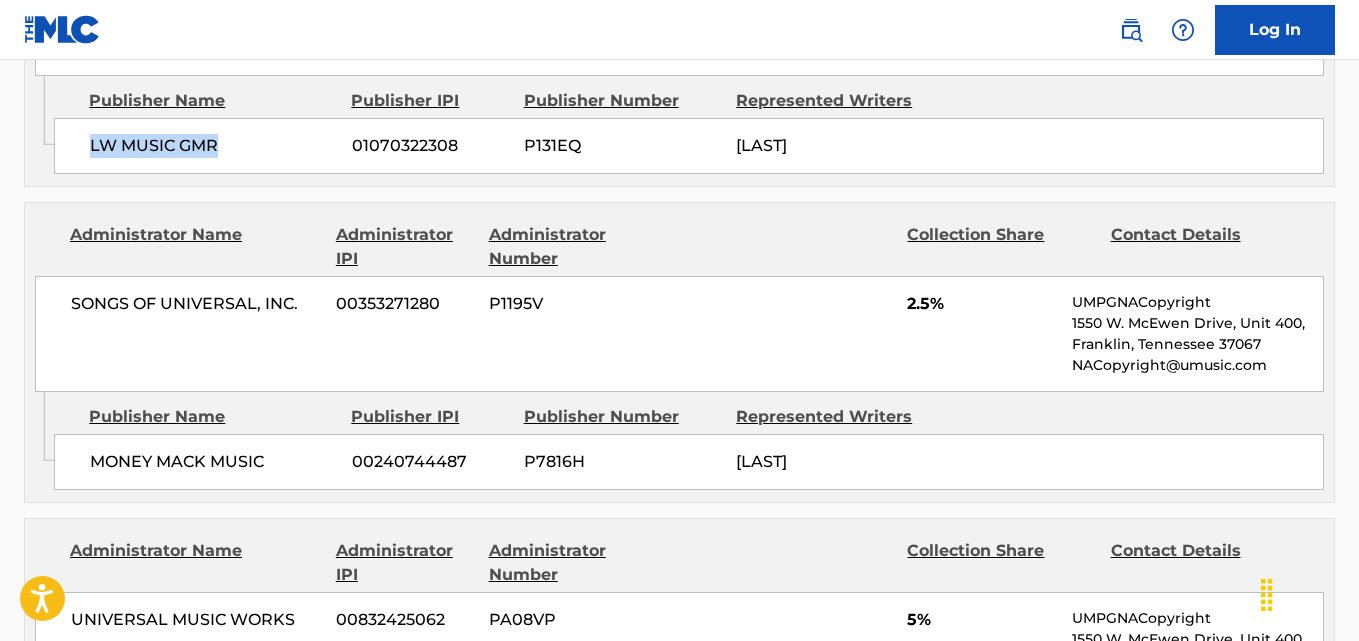 scroll, scrollTop: 2667, scrollLeft: 0, axis: vertical 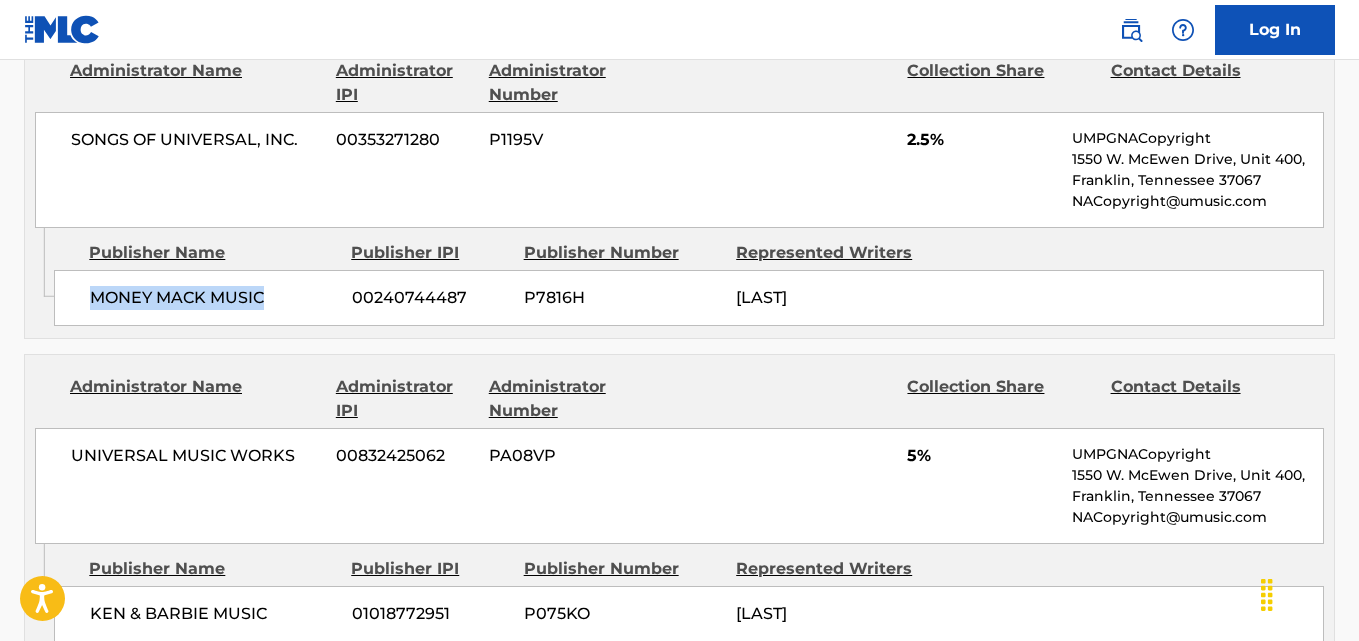 drag, startPoint x: 92, startPoint y: 408, endPoint x: 295, endPoint y: 418, distance: 203.24615 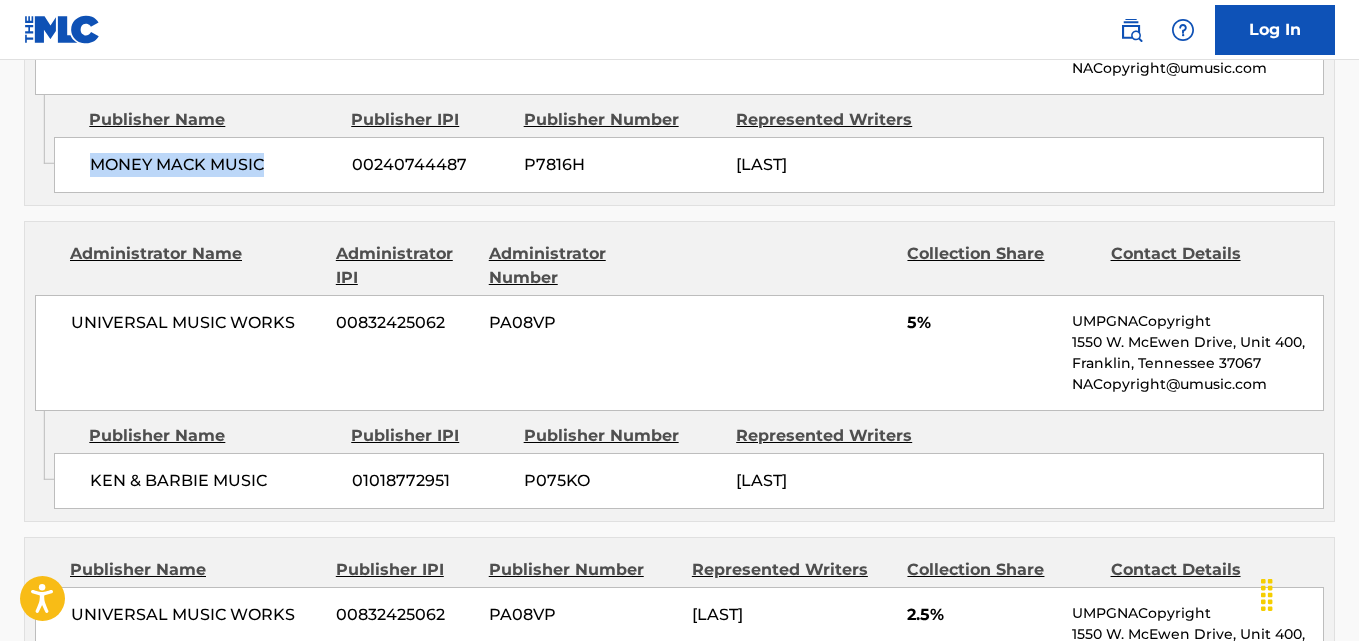 scroll, scrollTop: 3000, scrollLeft: 0, axis: vertical 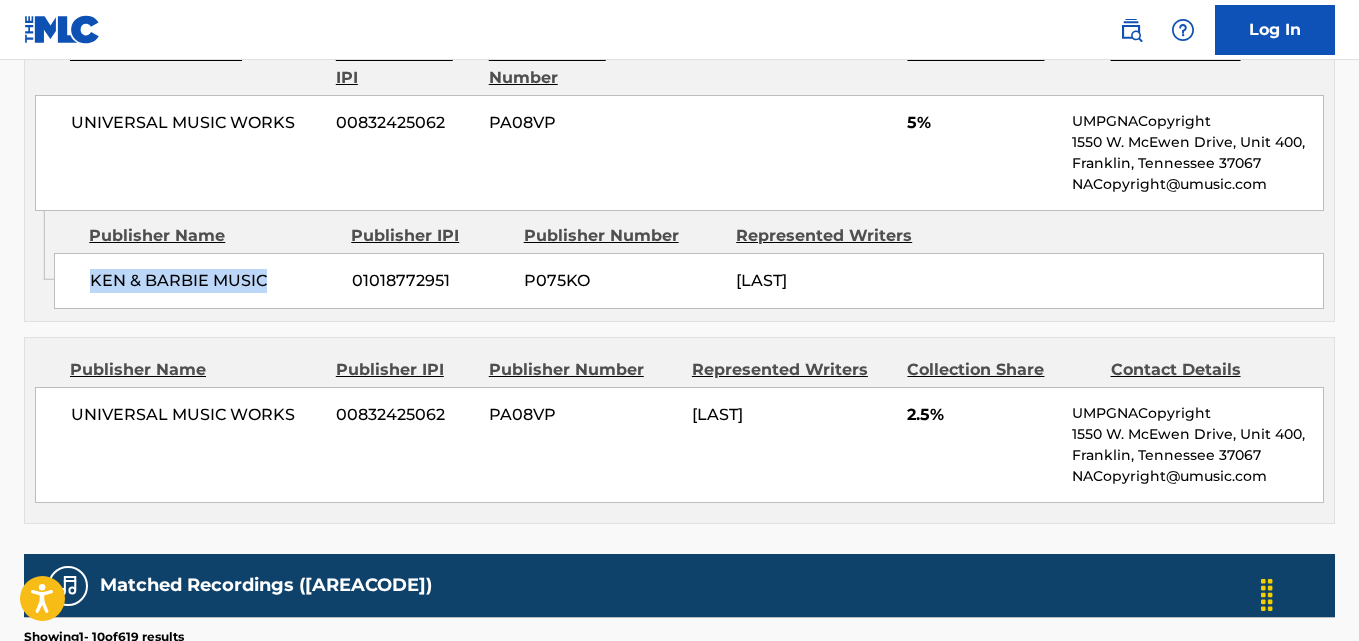 drag, startPoint x: 87, startPoint y: 382, endPoint x: 331, endPoint y: 381, distance: 244.00204 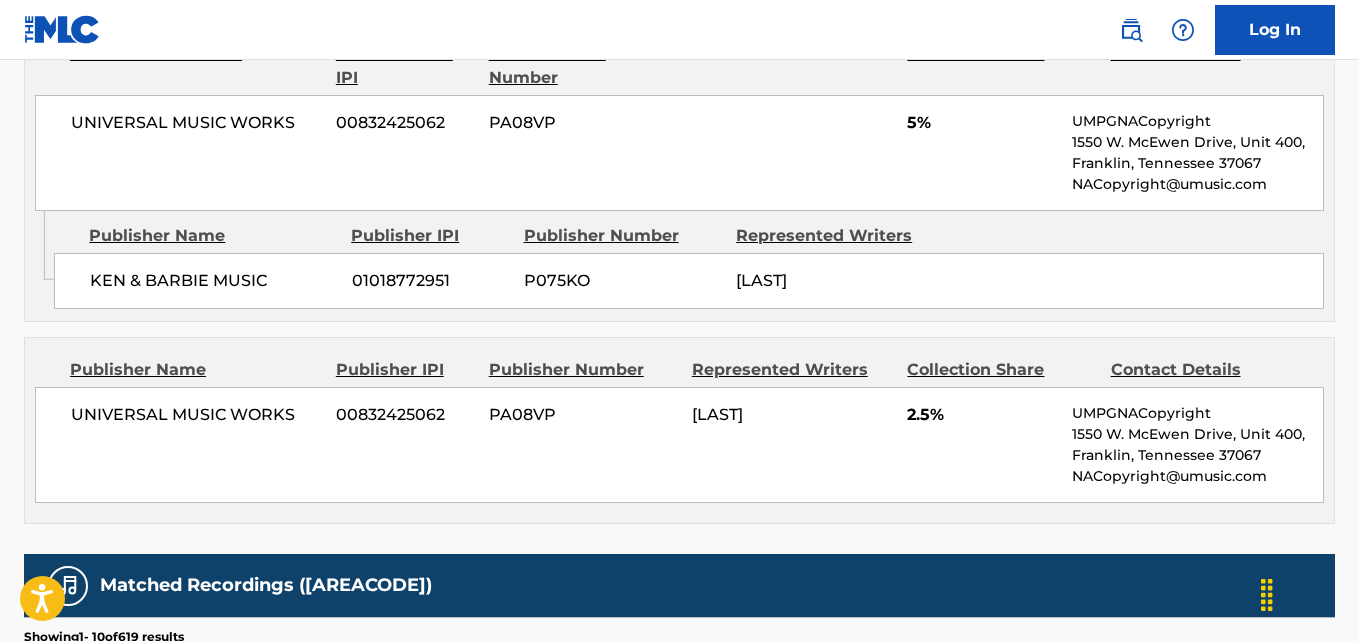 click on "[COMPANY] [NUMBER] [CODE] [PERCENT] [COMPANY] [ADDRESS] [EMAIL]" at bounding box center (679, 153) 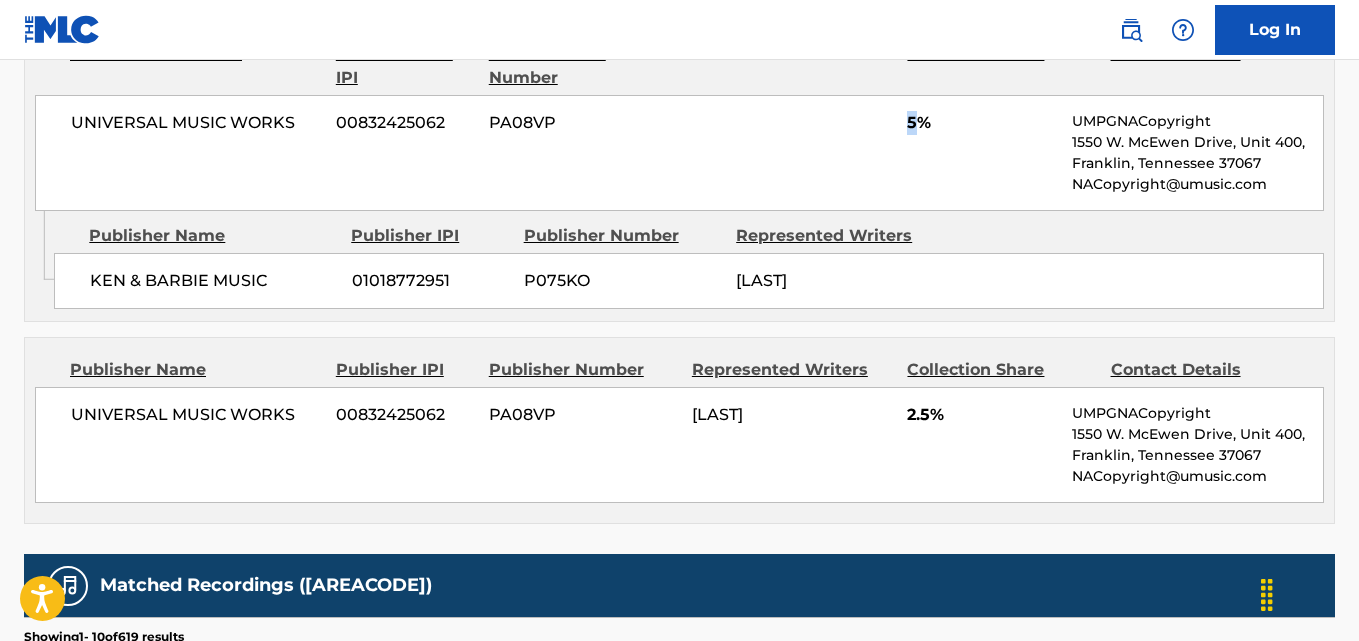click on "[COMPANY] [NUMBER] [CODE] [PERCENT] [COMPANY] [ADDRESS] [EMAIL]" at bounding box center (679, 153) 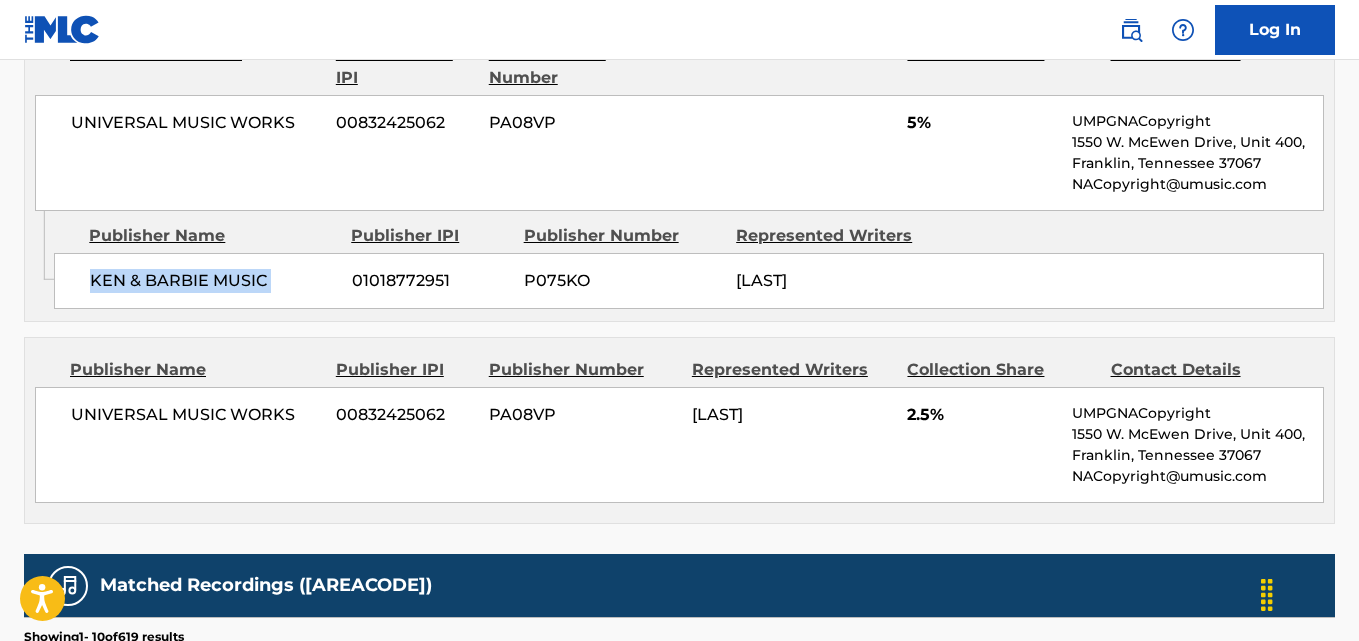 drag, startPoint x: 84, startPoint y: 381, endPoint x: 350, endPoint y: 384, distance: 266.0169 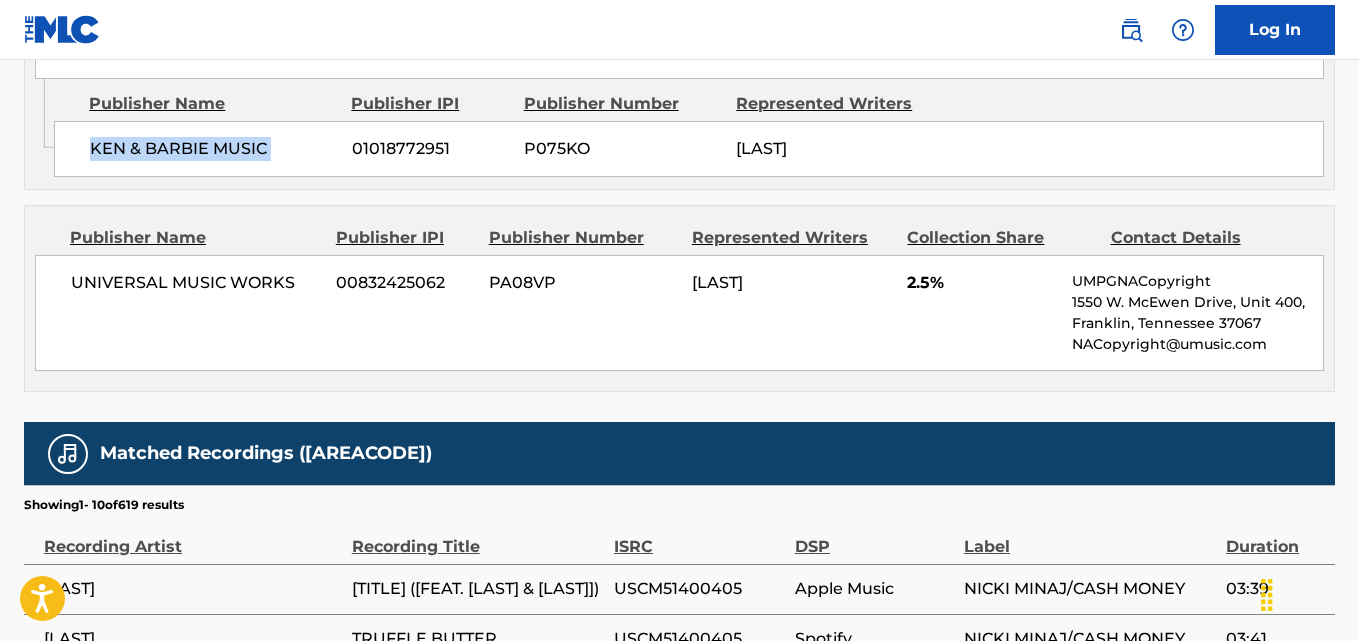 scroll, scrollTop: 3333, scrollLeft: 0, axis: vertical 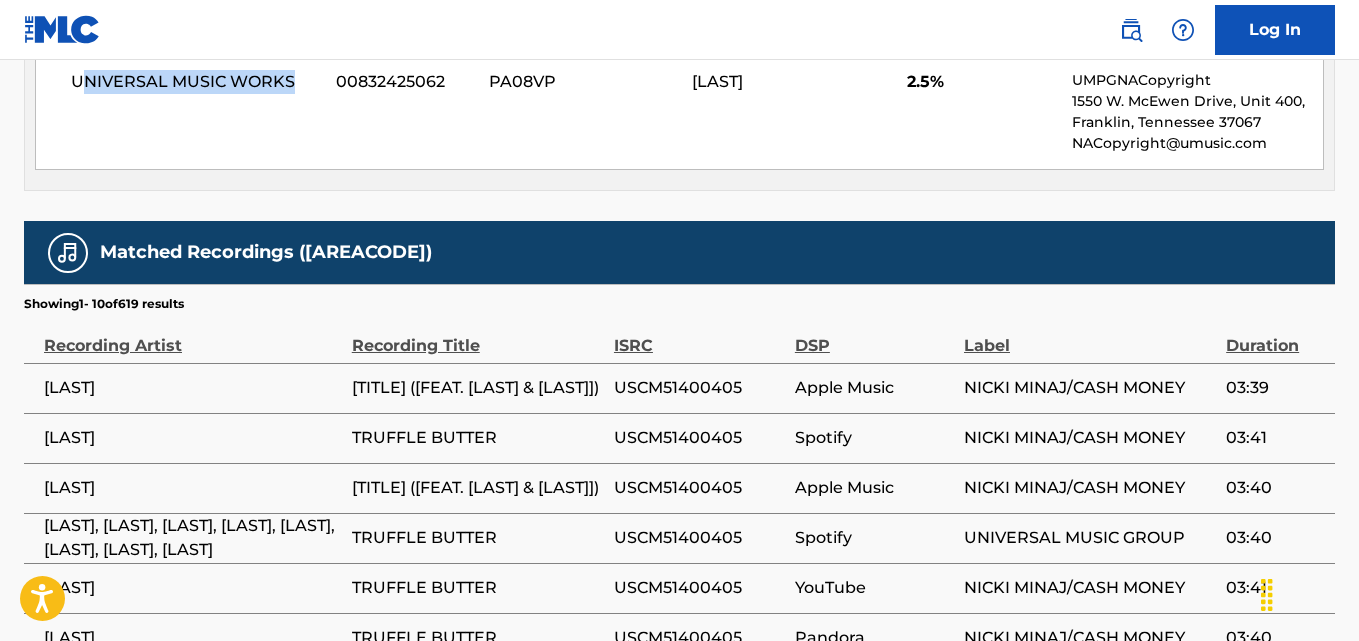 drag, startPoint x: 78, startPoint y: 198, endPoint x: 296, endPoint y: 197, distance: 218.00229 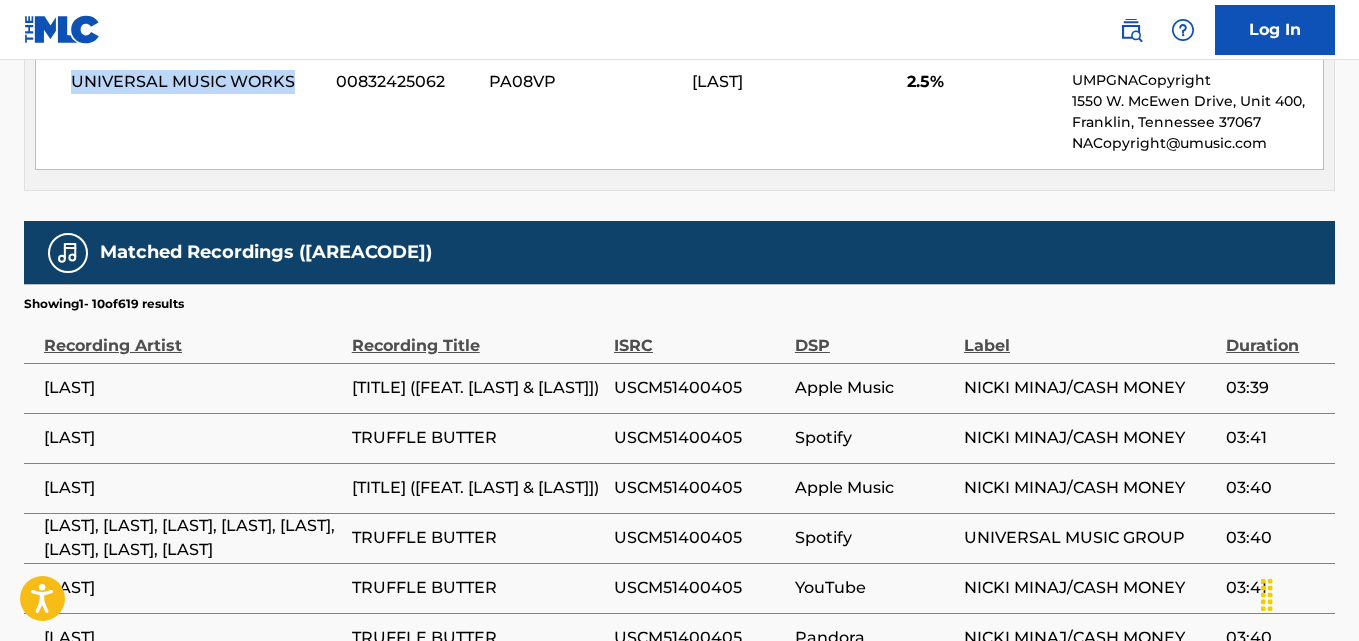 drag, startPoint x: 72, startPoint y: 185, endPoint x: 304, endPoint y: 186, distance: 232.00215 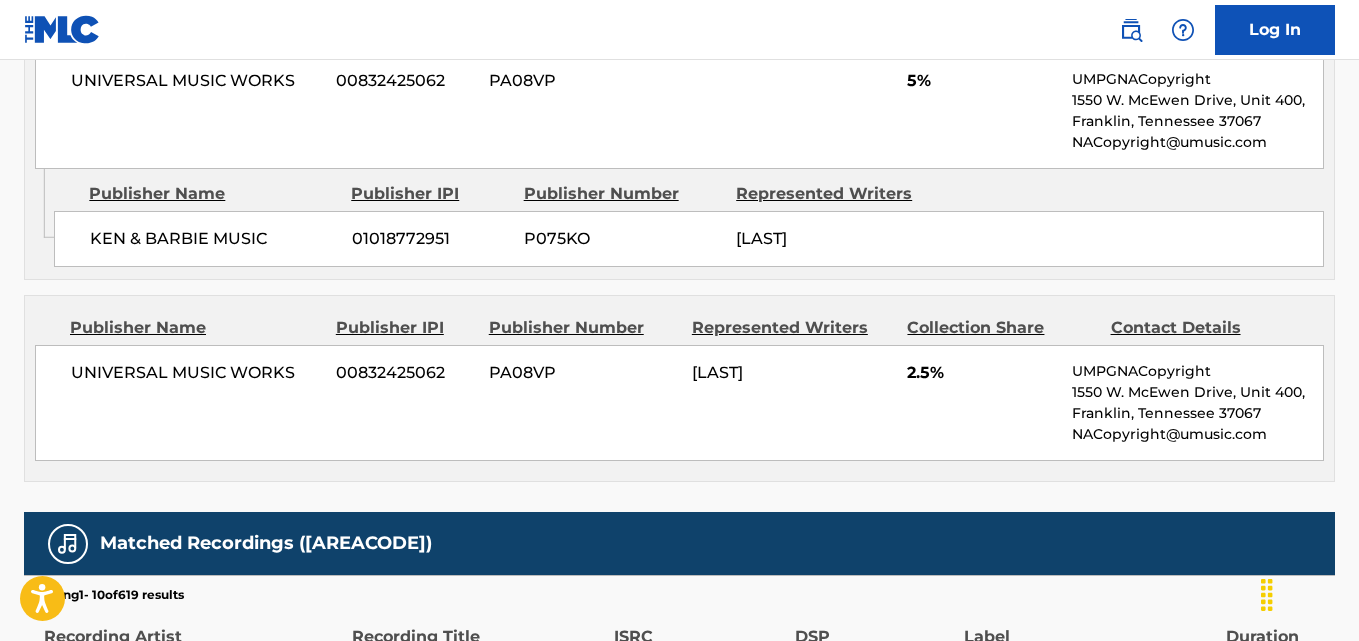 scroll, scrollTop: 3090, scrollLeft: 0, axis: vertical 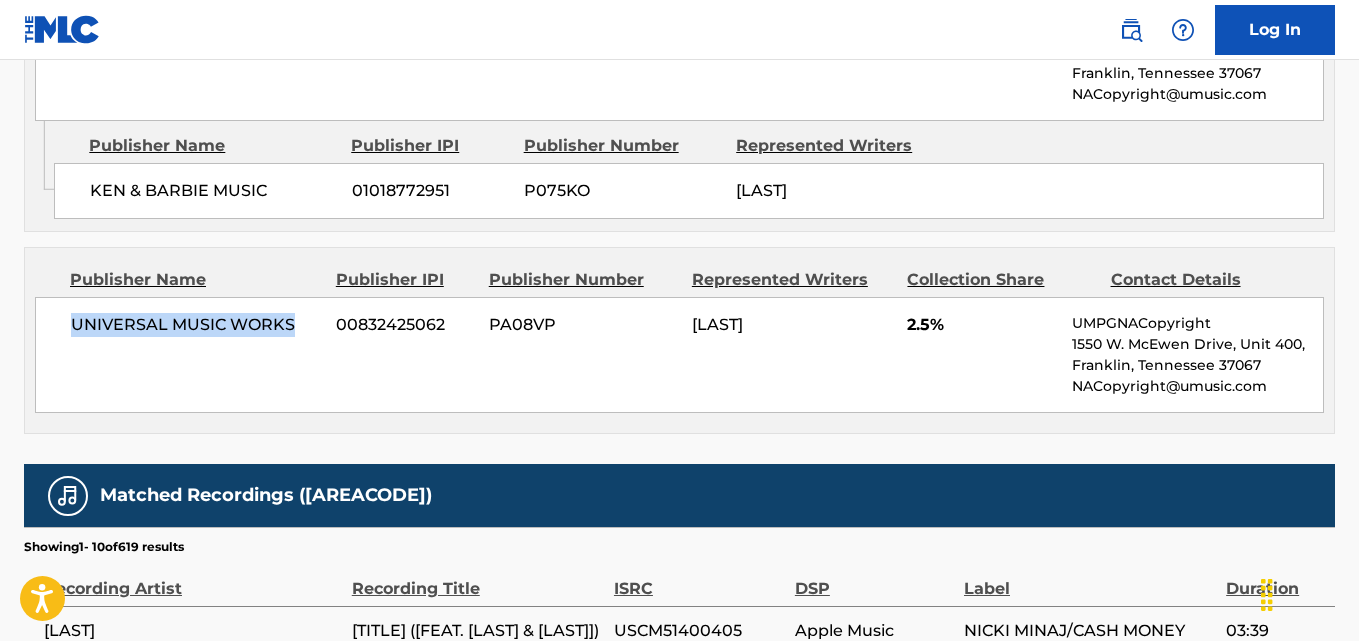 drag, startPoint x: 69, startPoint y: 432, endPoint x: 303, endPoint y: 433, distance: 234.00214 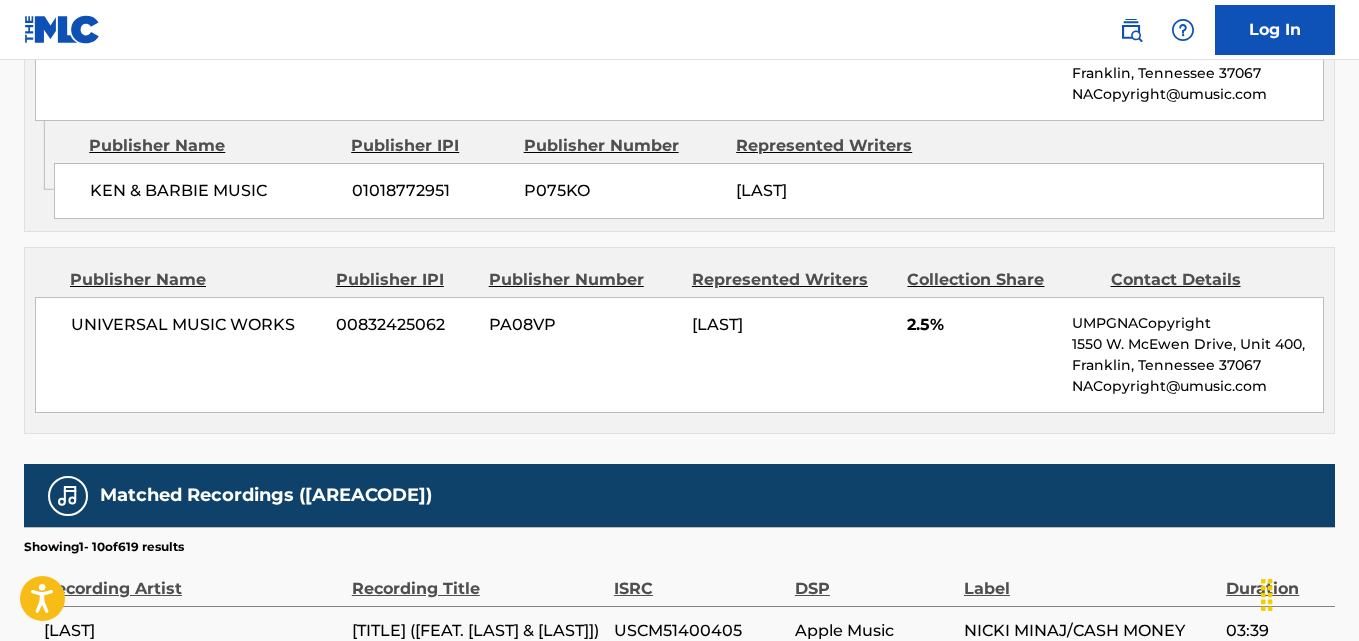 click on "2.5%" at bounding box center [982, 325] 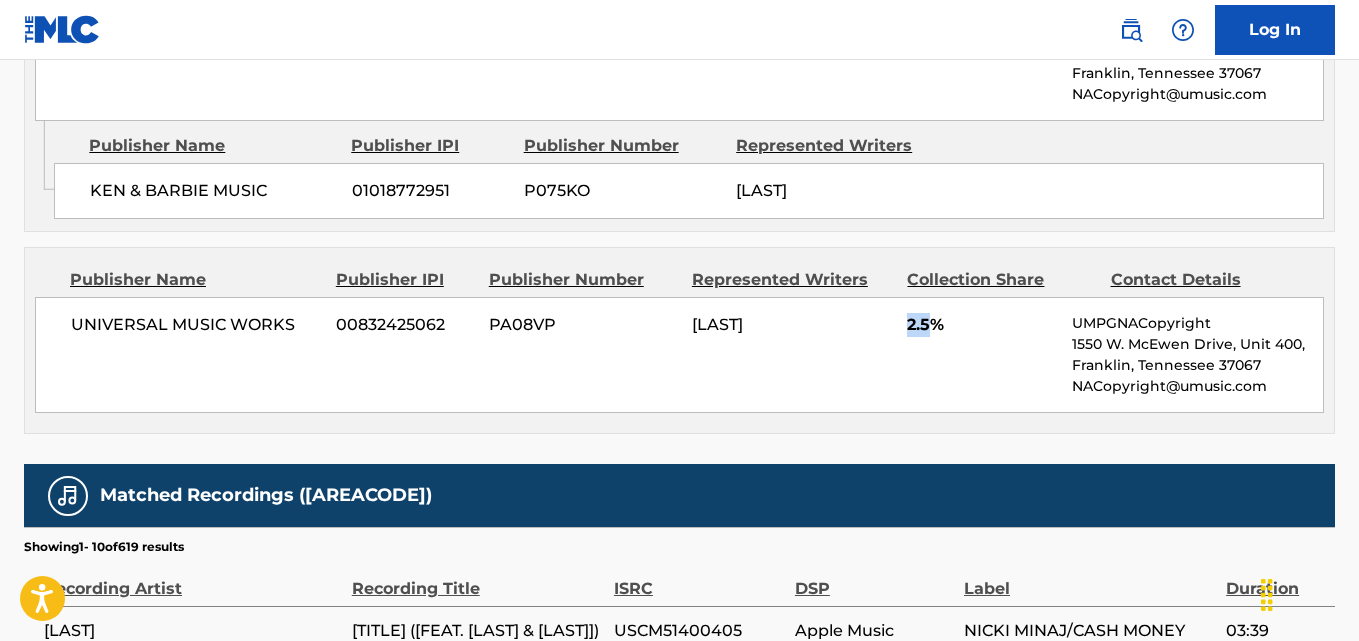 click on "2.5%" at bounding box center [982, 325] 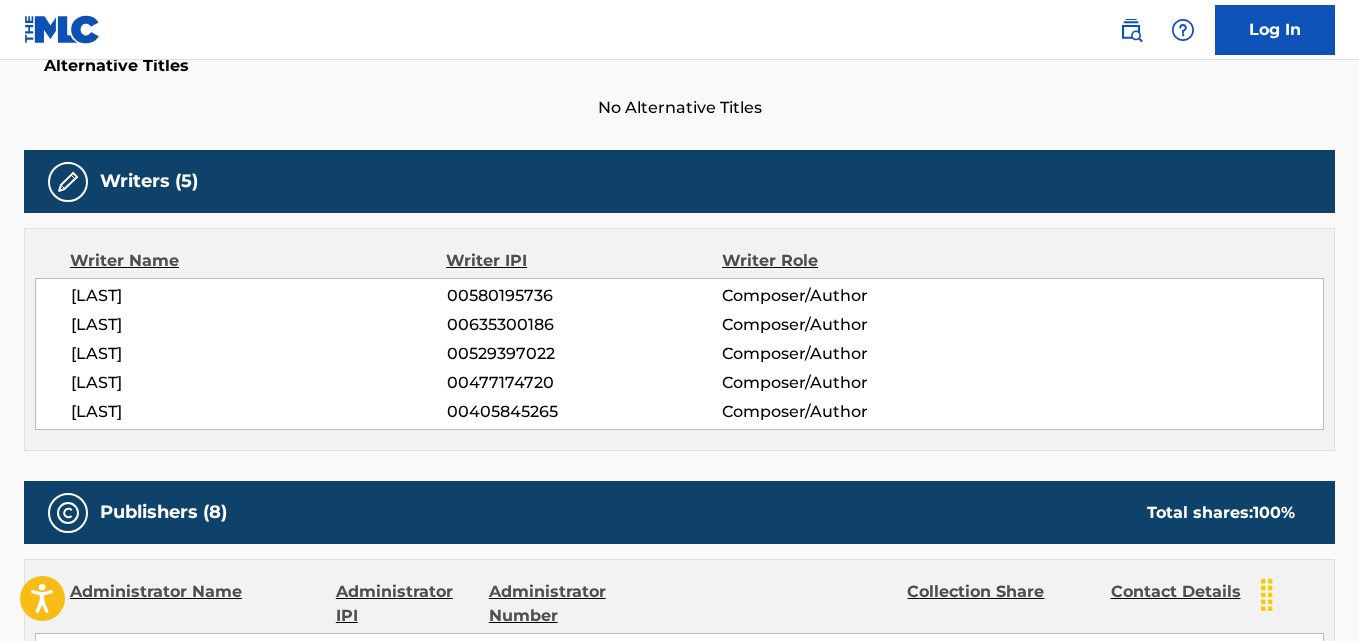 scroll, scrollTop: 425, scrollLeft: 0, axis: vertical 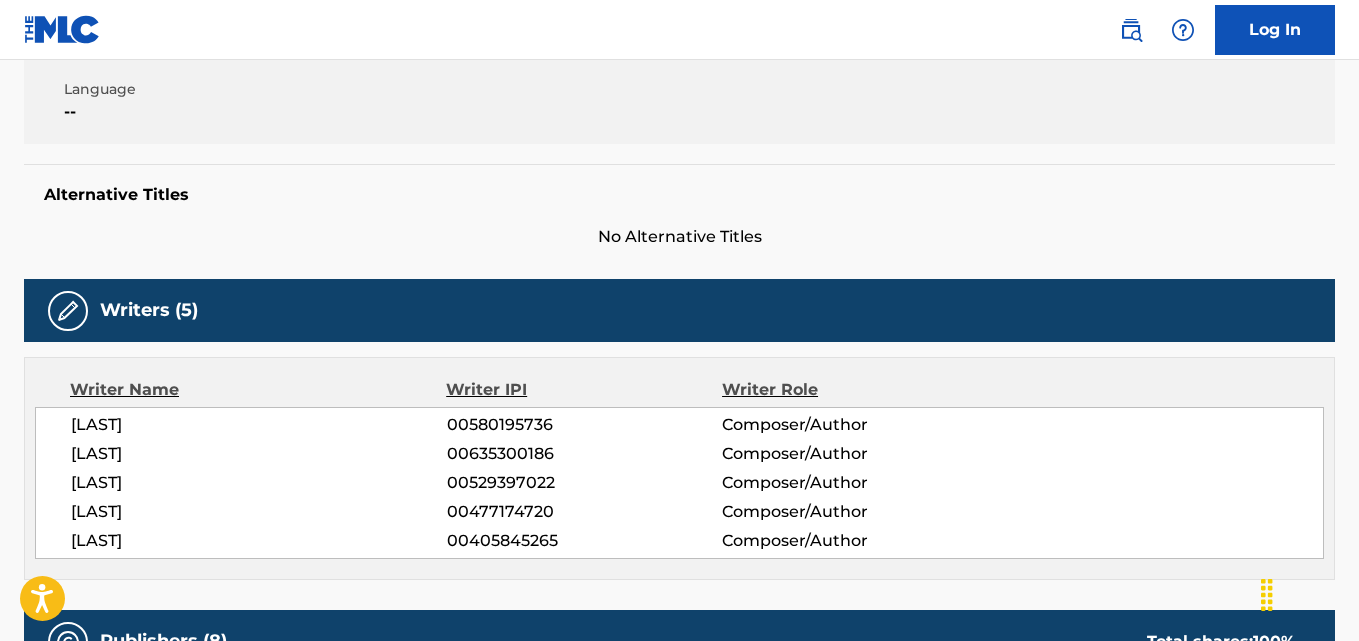 click on "[MLC] [ISWC] [DURATION] [LANGUAGE]" at bounding box center [679, 69] 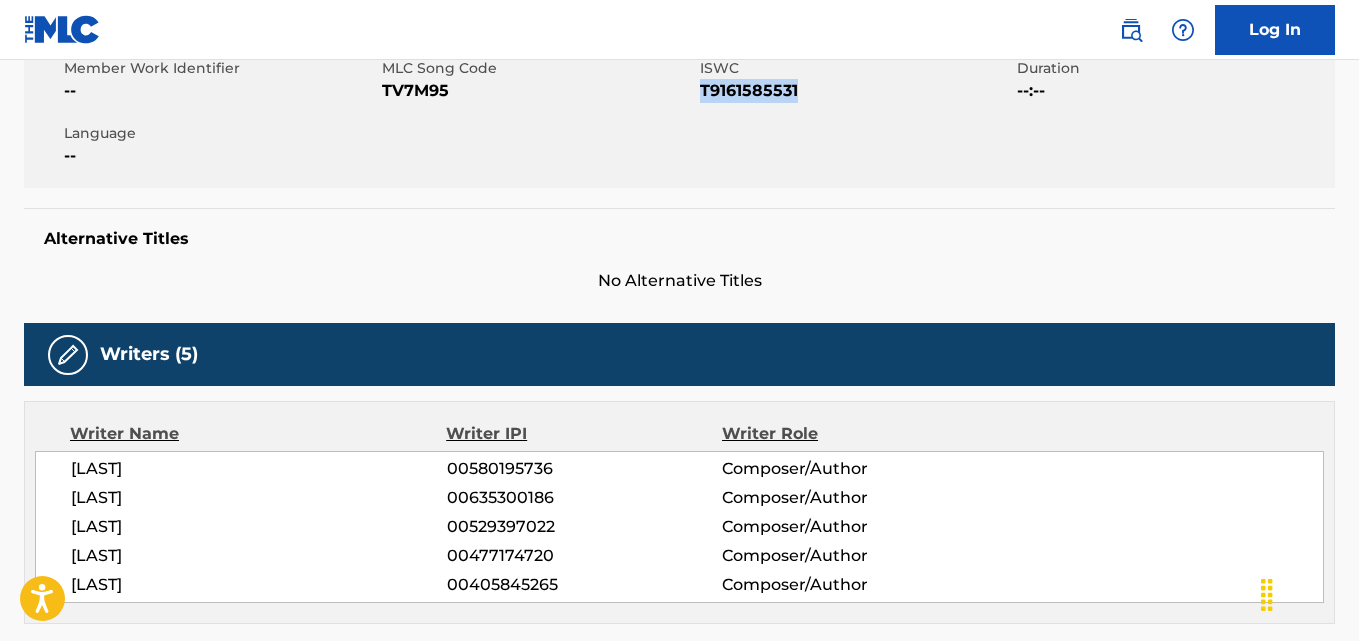 scroll, scrollTop: 0, scrollLeft: 0, axis: both 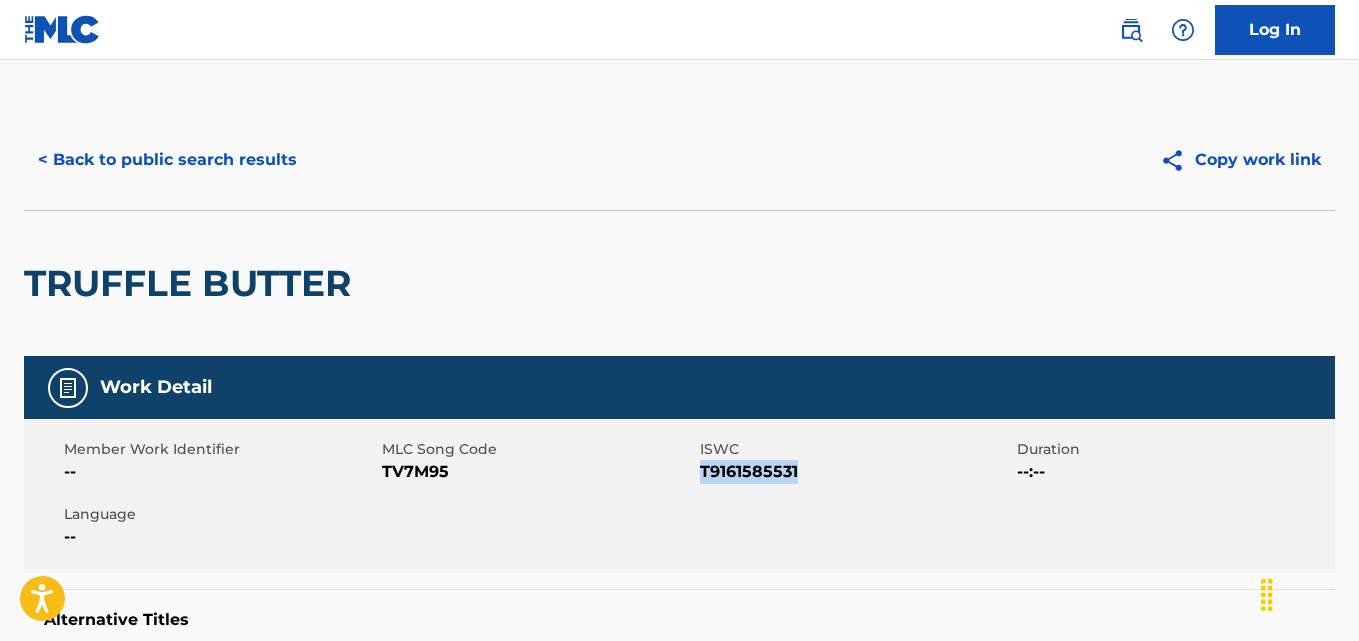 click on "< Back to public search results" at bounding box center [167, 160] 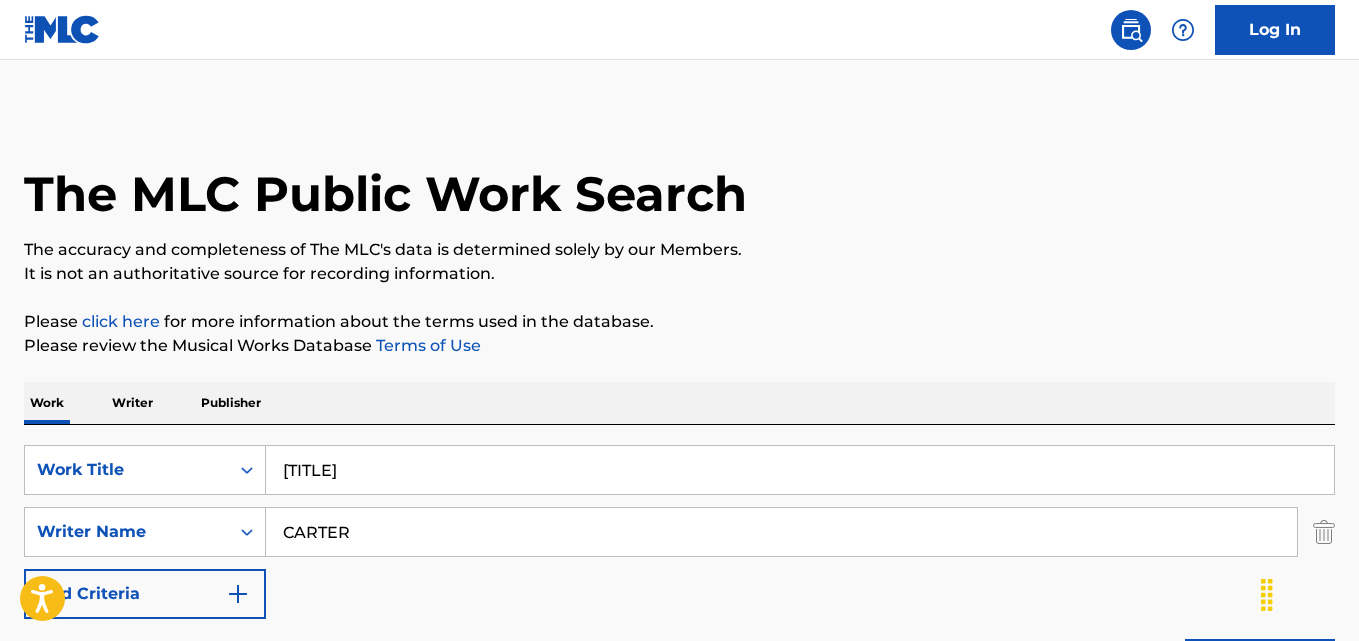 scroll, scrollTop: 227, scrollLeft: 0, axis: vertical 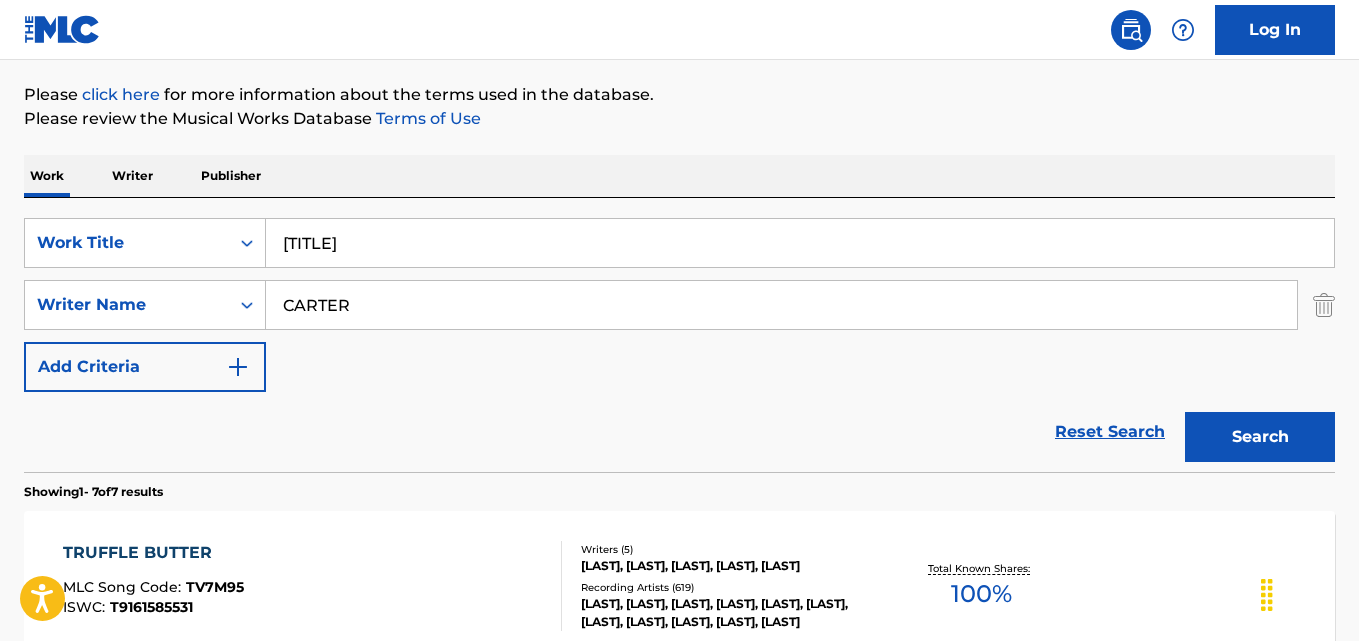 drag, startPoint x: 511, startPoint y: 240, endPoint x: 144, endPoint y: 268, distance: 368.06656 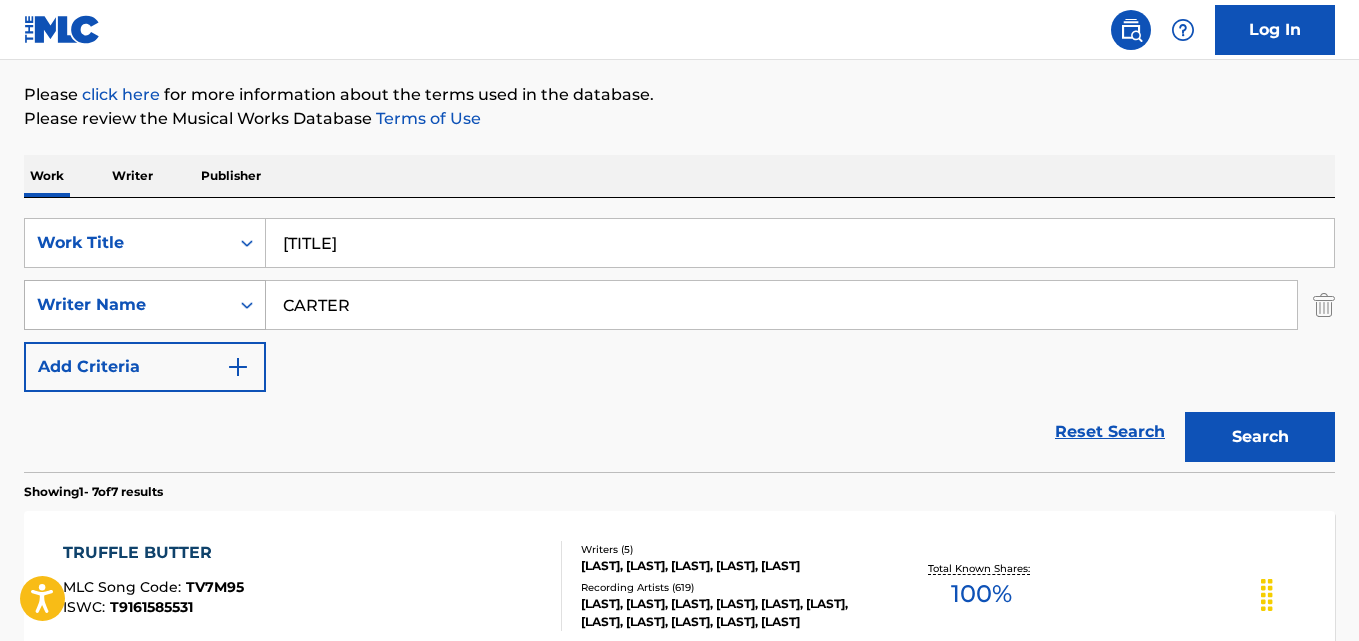 drag, startPoint x: 393, startPoint y: 298, endPoint x: 248, endPoint y: 309, distance: 145.41664 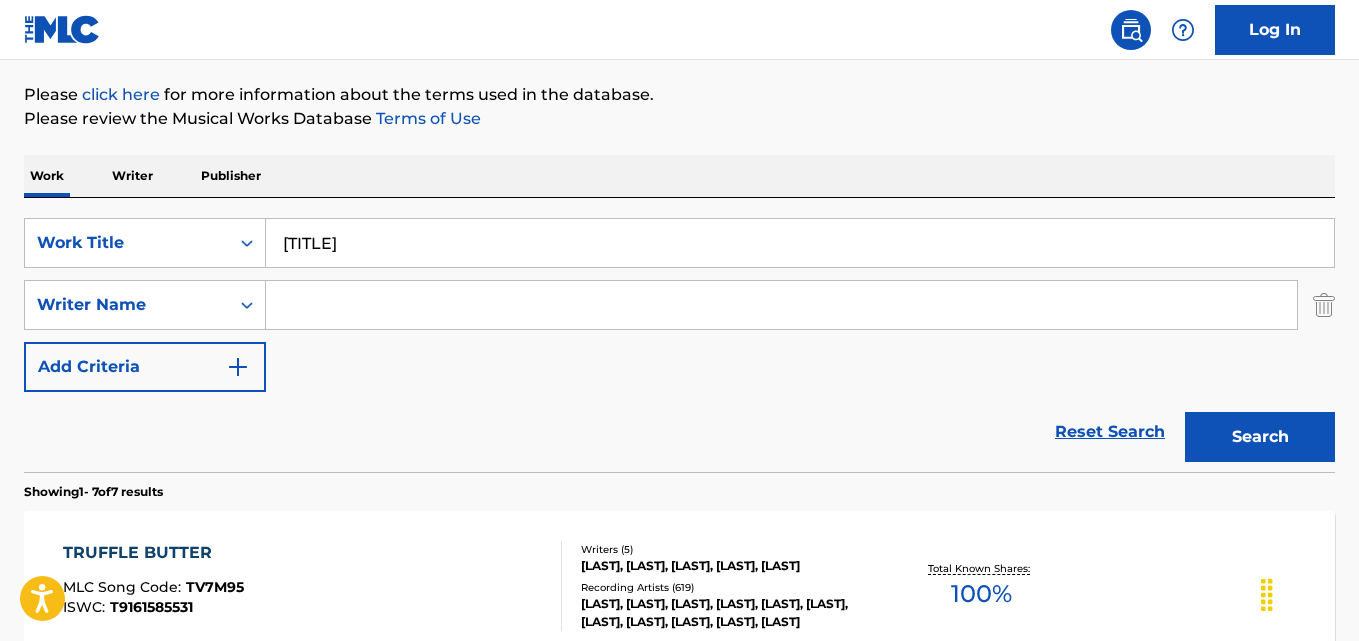 click at bounding box center (781, 305) 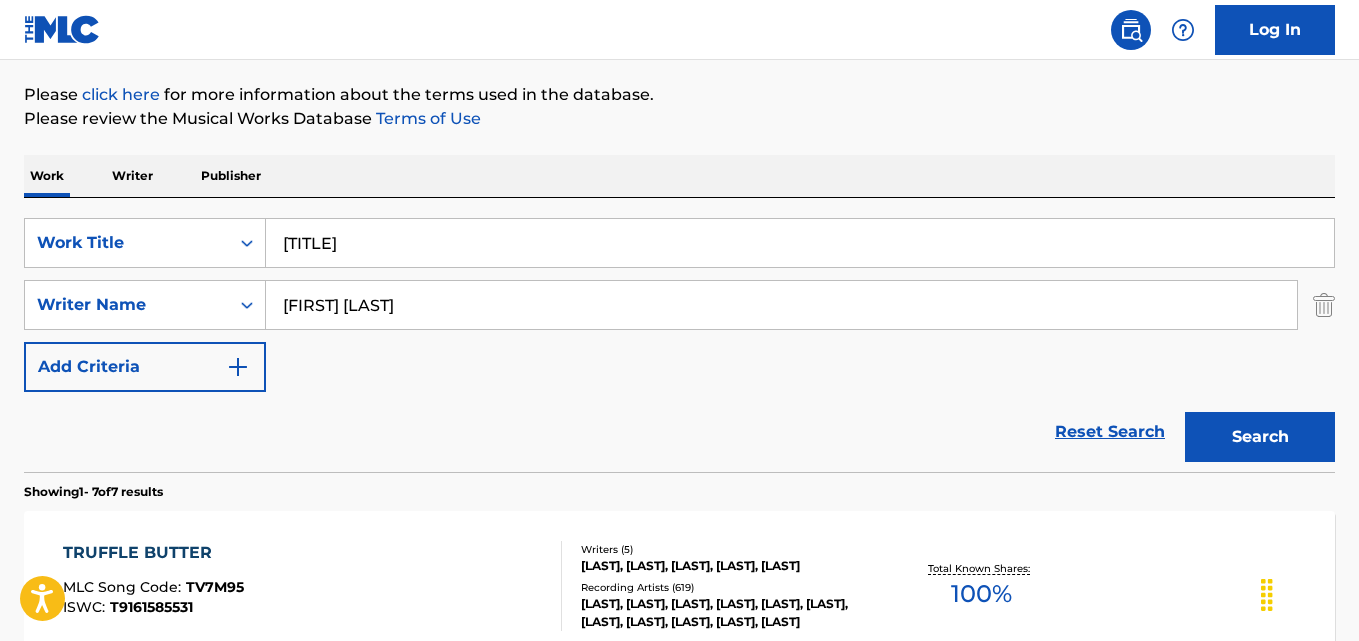 type on "[FIRST] [LAST]" 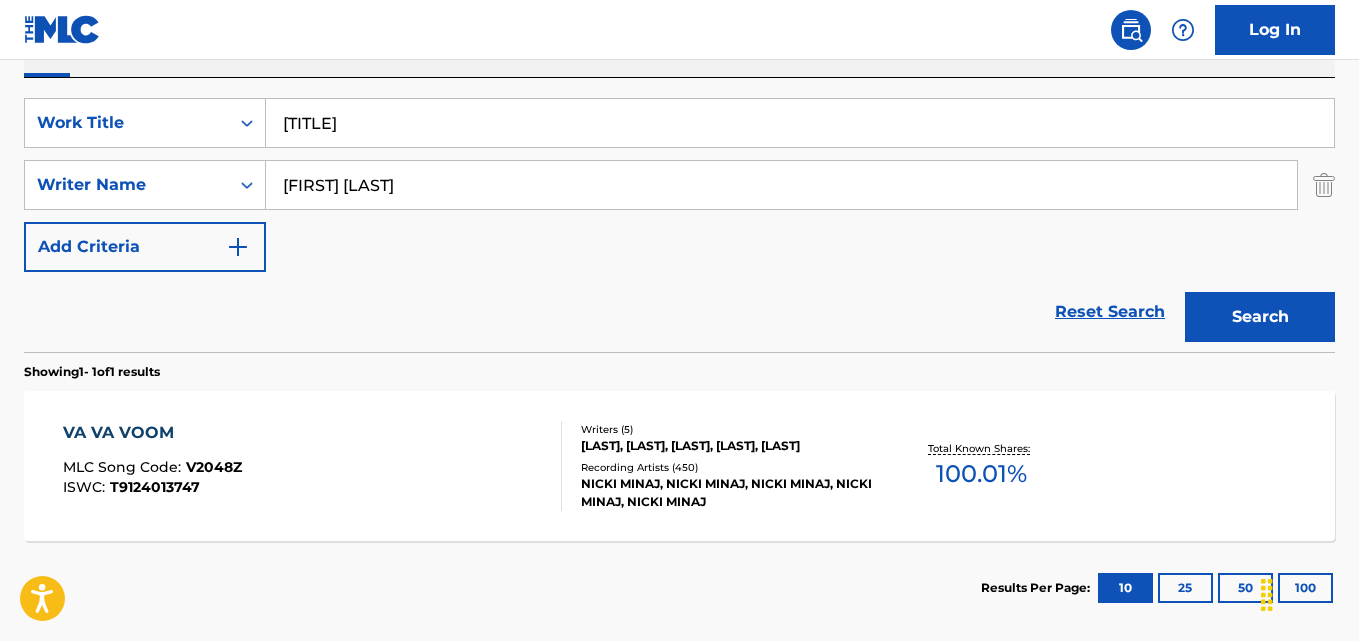 scroll, scrollTop: 394, scrollLeft: 0, axis: vertical 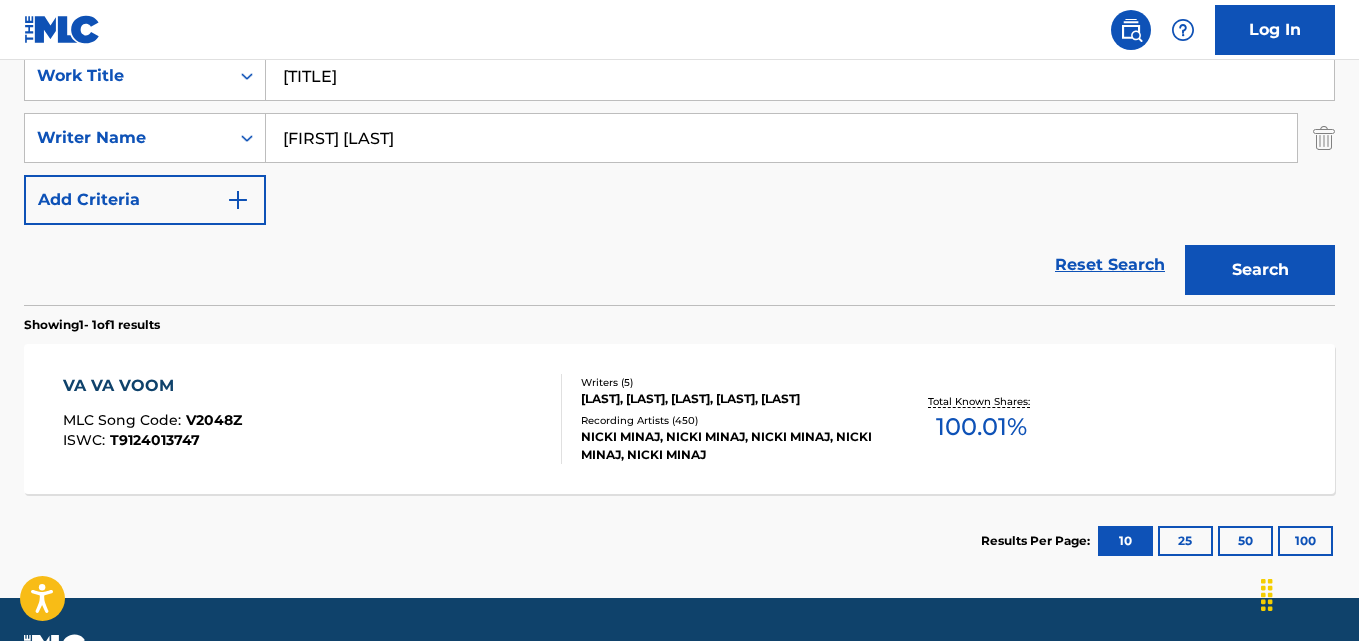 click on "VA VA VOOM" at bounding box center [152, 386] 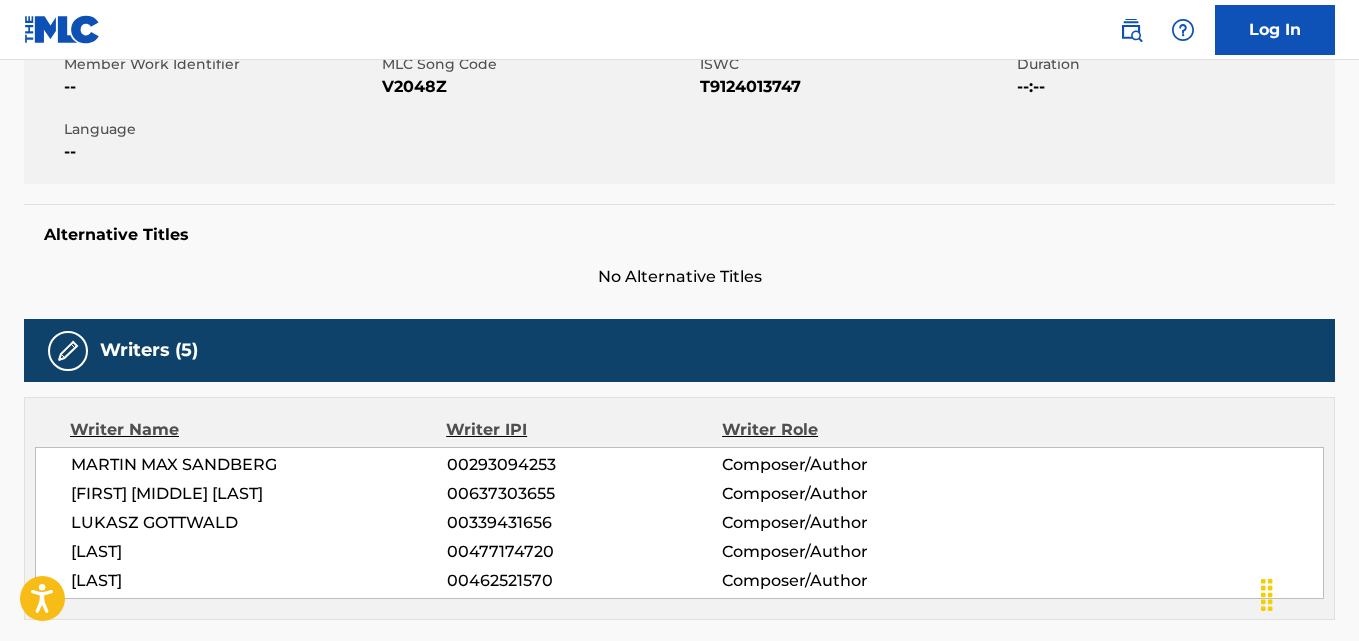 scroll, scrollTop: 667, scrollLeft: 0, axis: vertical 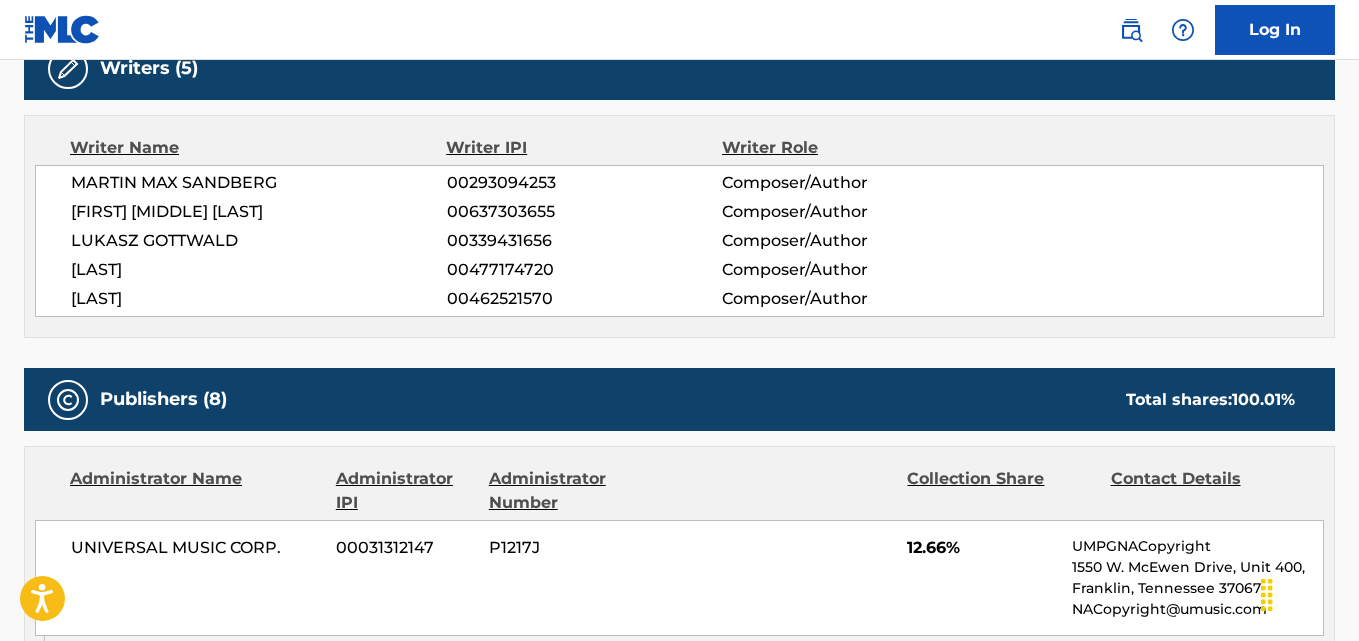 click on "[LAST]" at bounding box center [259, 270] 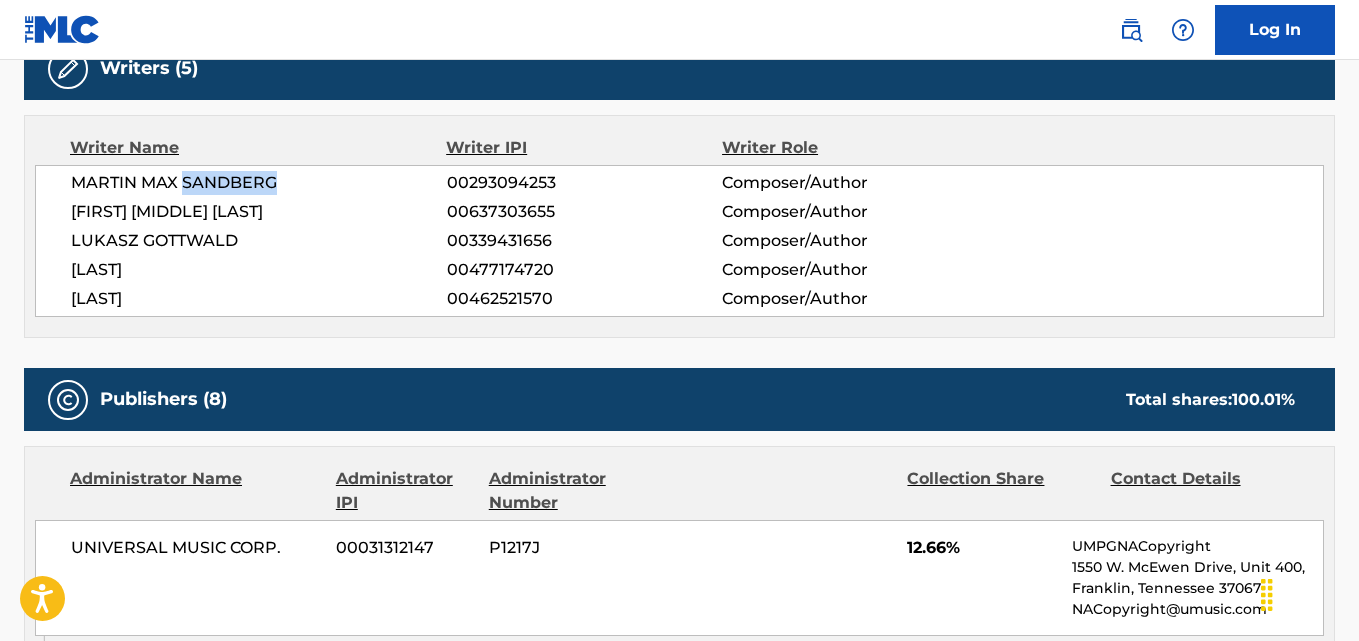 click on "MARTIN MAX SANDBERG" at bounding box center (259, 183) 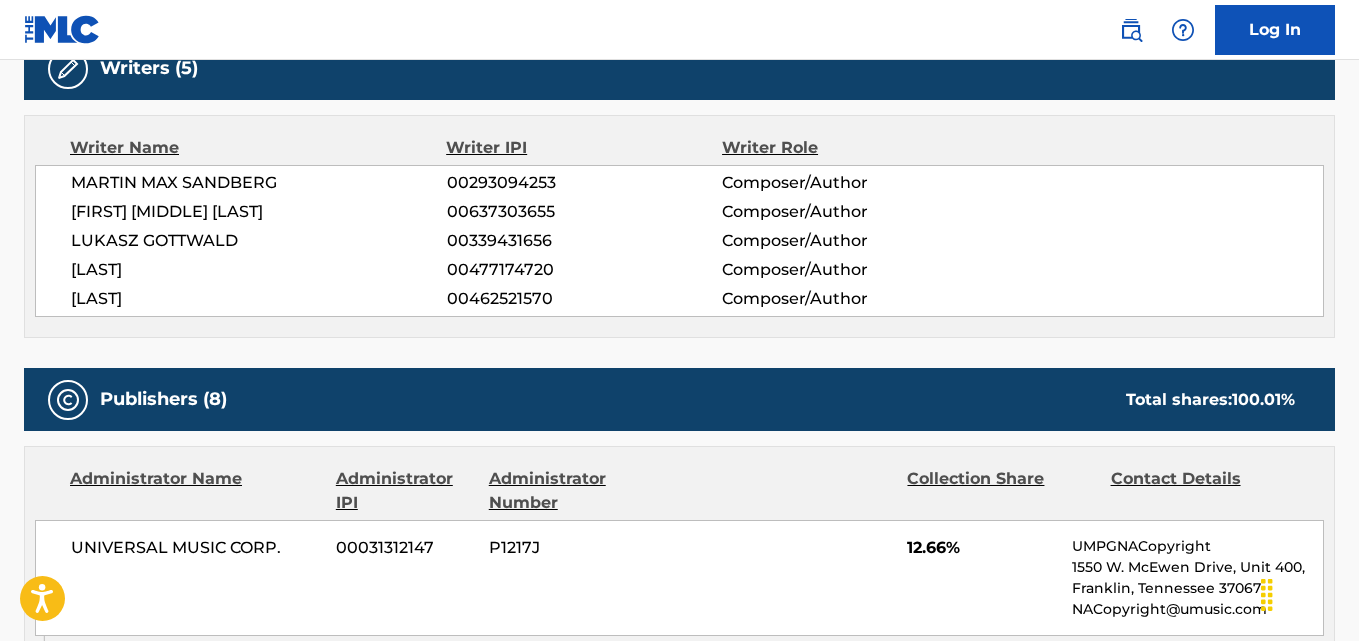 click on "[FIRST] [MIDDLE] [LAST]" at bounding box center [259, 212] 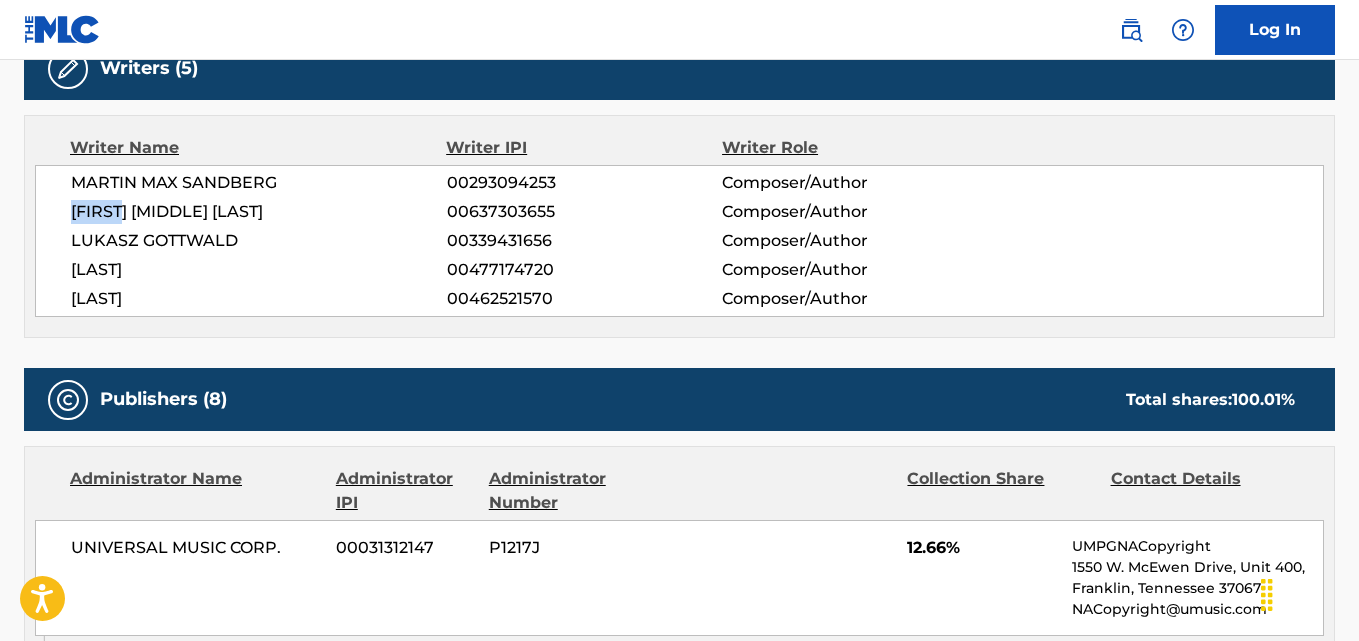 click on "[FIRST] [MIDDLE] [LAST]" at bounding box center (259, 212) 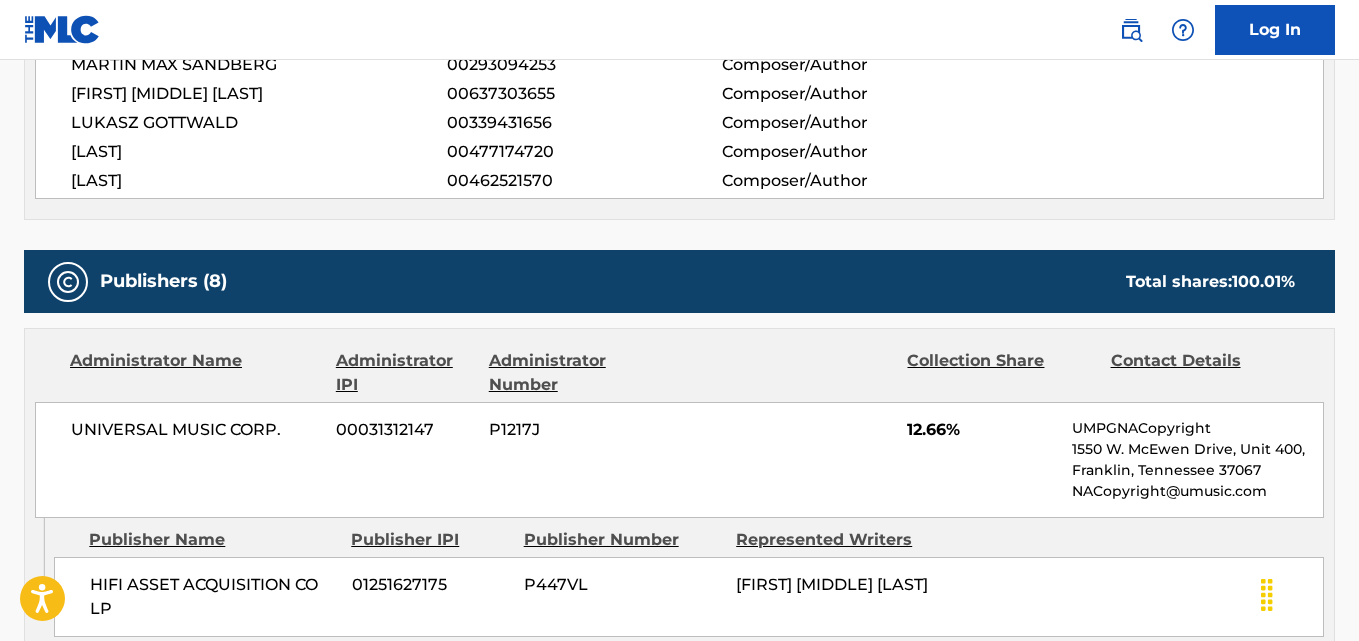 scroll, scrollTop: 833, scrollLeft: 0, axis: vertical 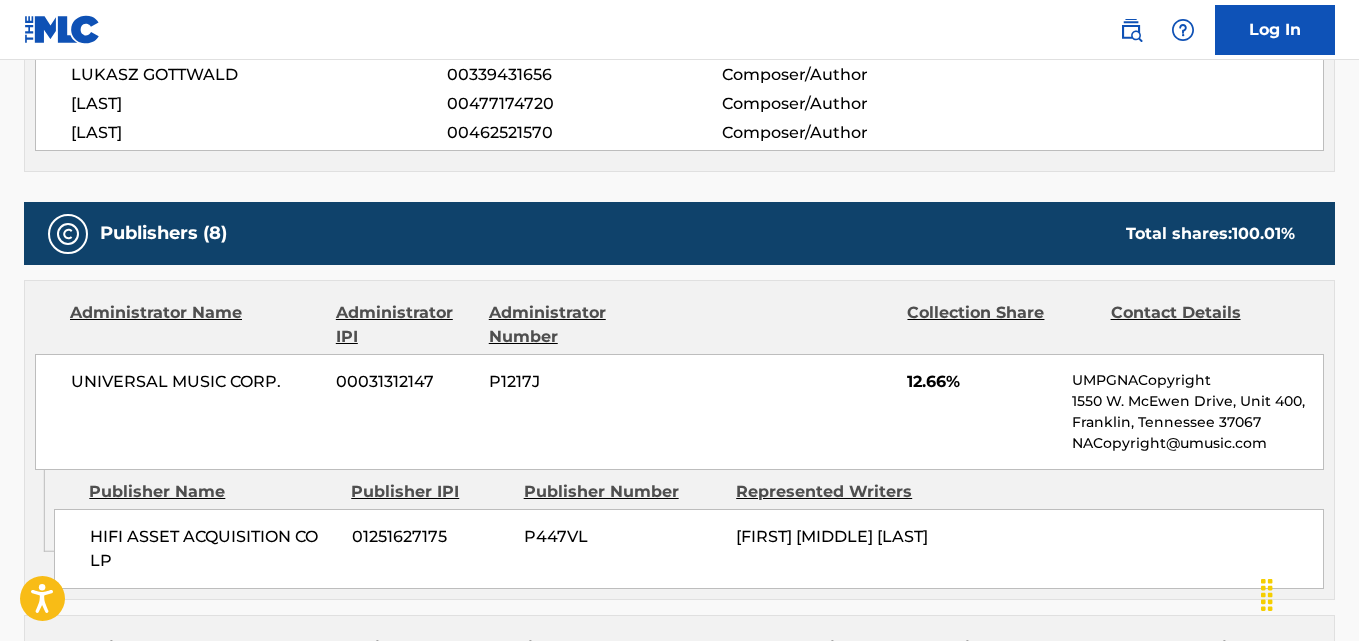 click on "HIFI ASSET ACQUISITION CO LP" at bounding box center [213, 549] 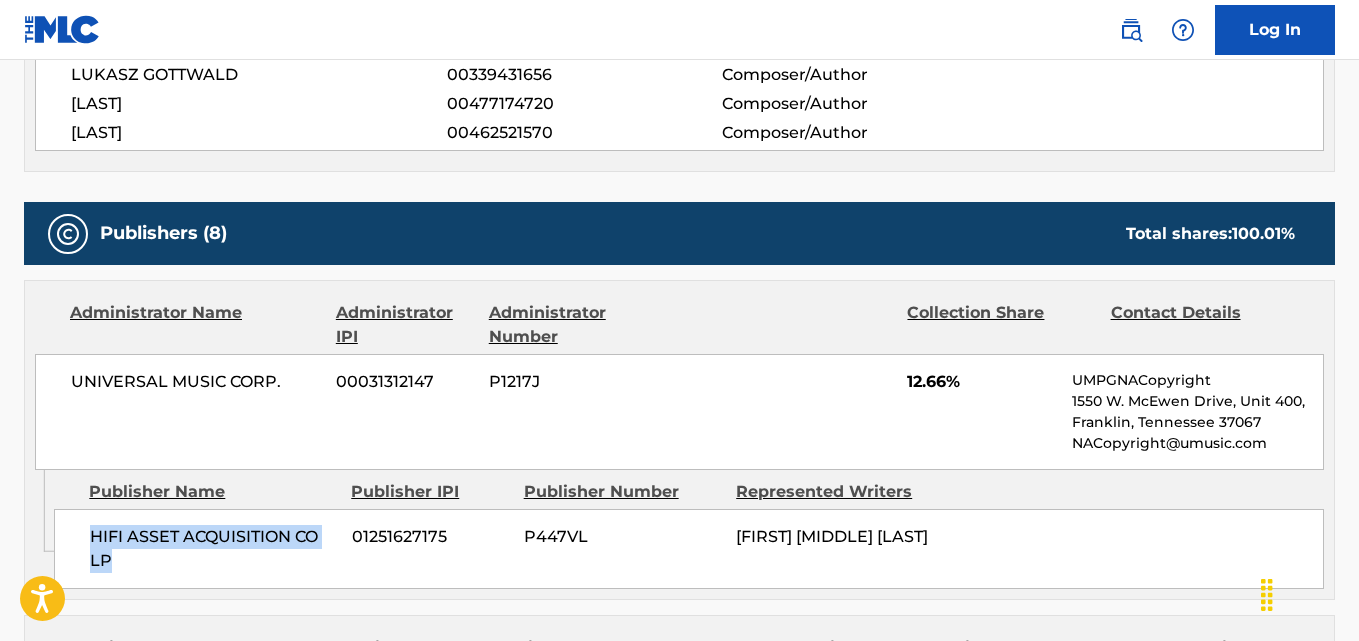 drag, startPoint x: 92, startPoint y: 536, endPoint x: 183, endPoint y: 577, distance: 99.80982 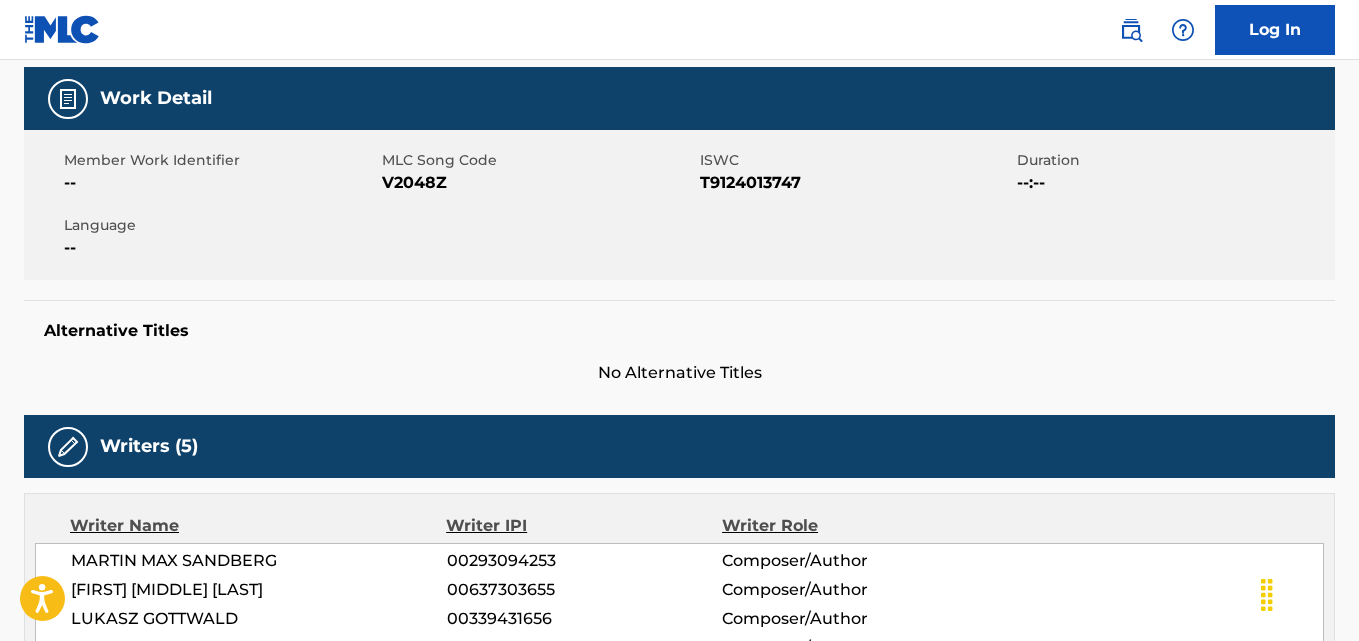 scroll, scrollTop: 0, scrollLeft: 0, axis: both 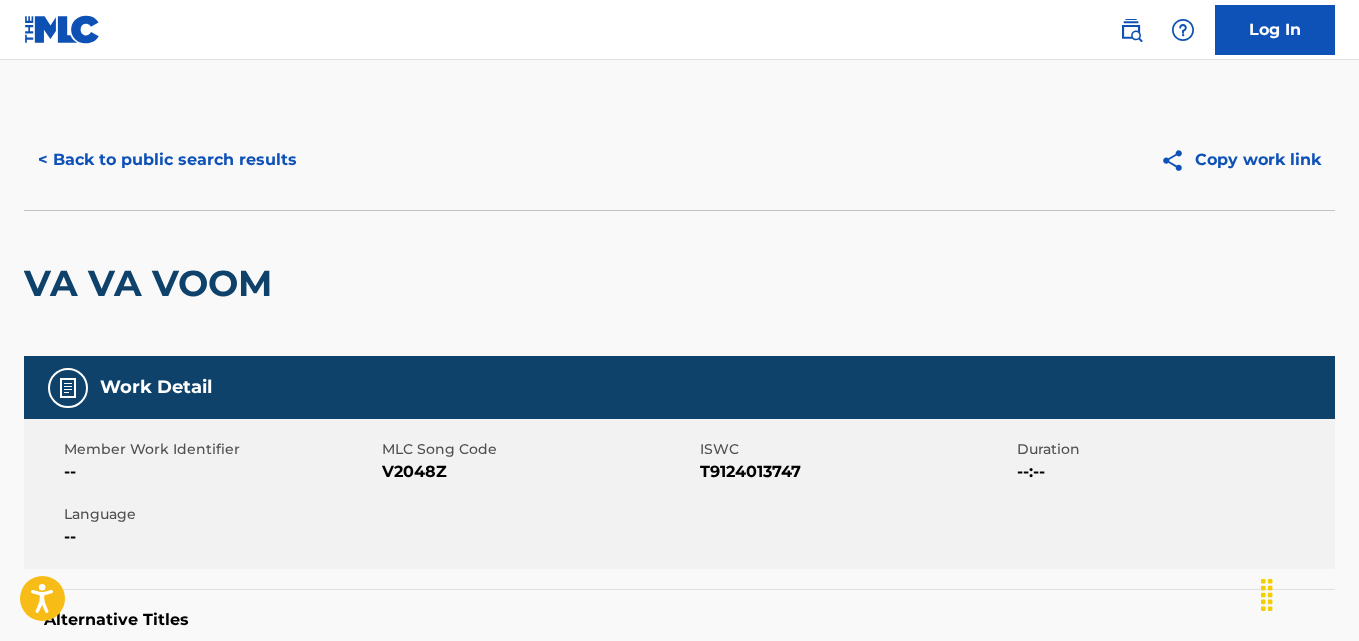 click on "< Back to public search results" at bounding box center (167, 160) 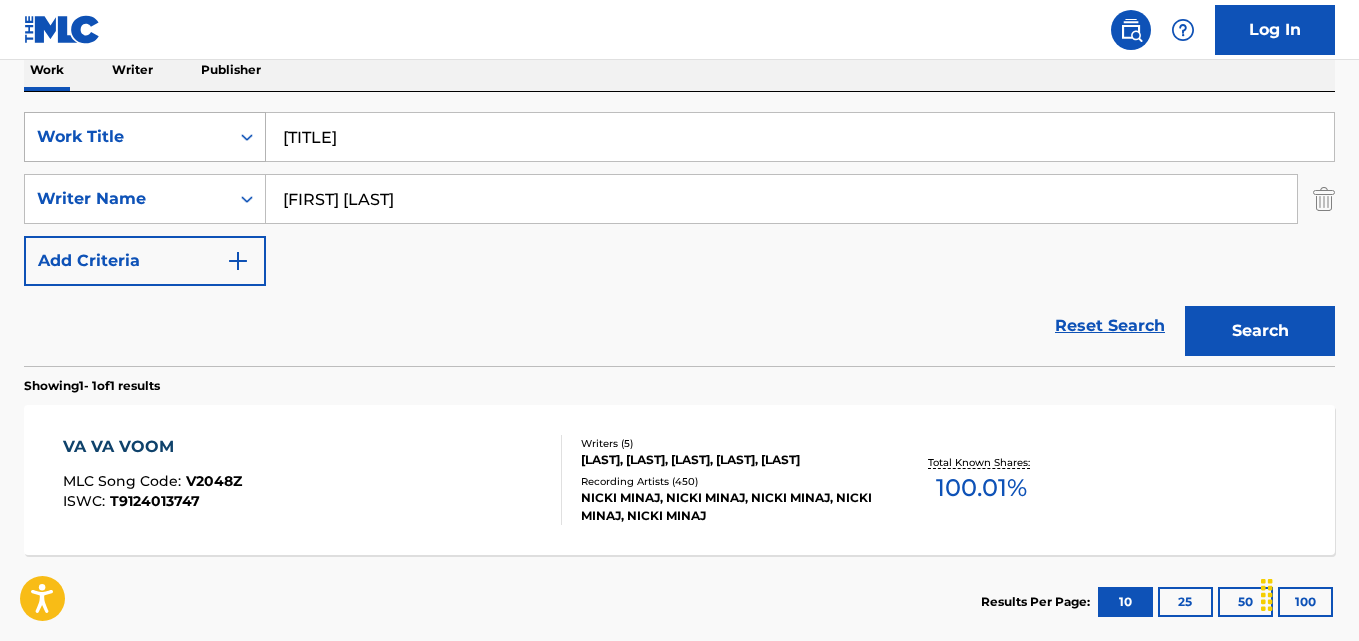 drag, startPoint x: 463, startPoint y: 143, endPoint x: 189, endPoint y: 150, distance: 274.08942 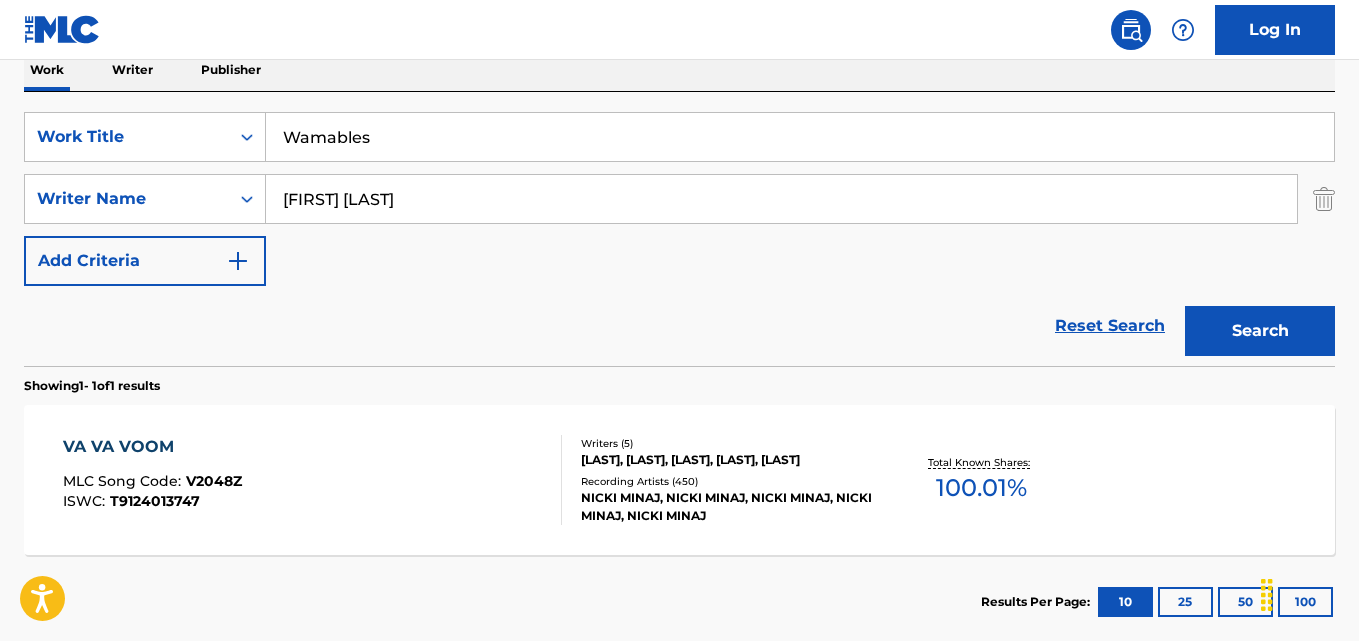 type on "Wamables" 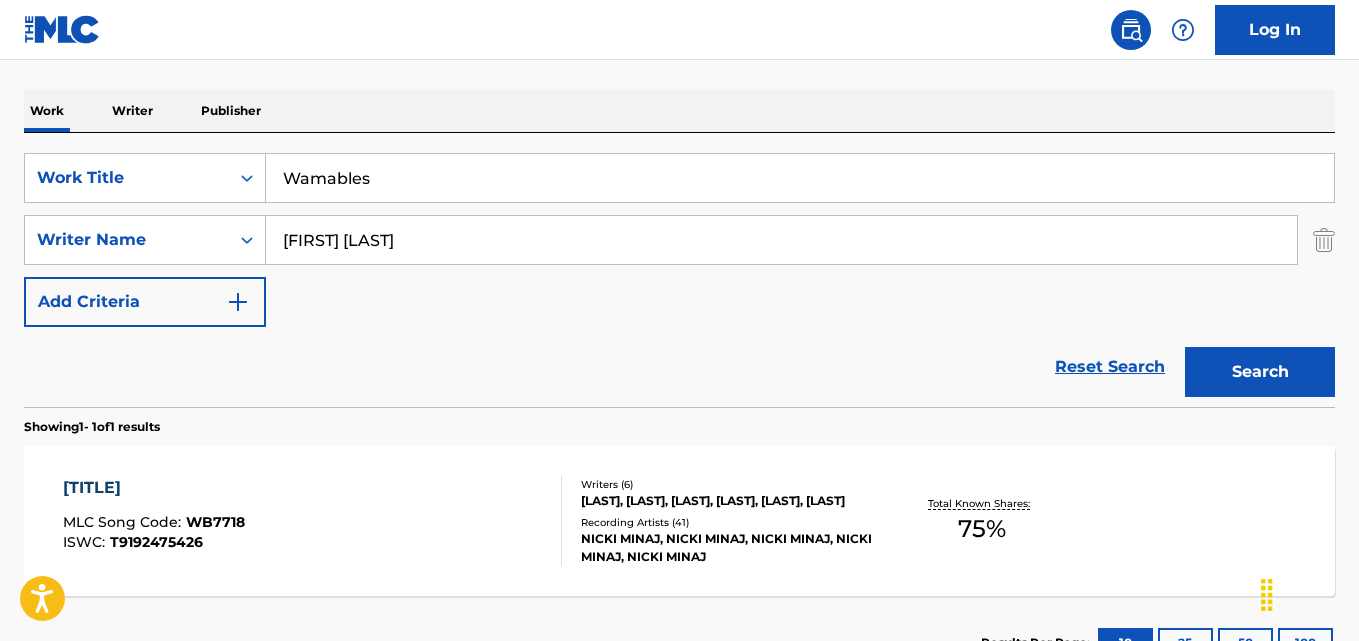 scroll, scrollTop: 333, scrollLeft: 0, axis: vertical 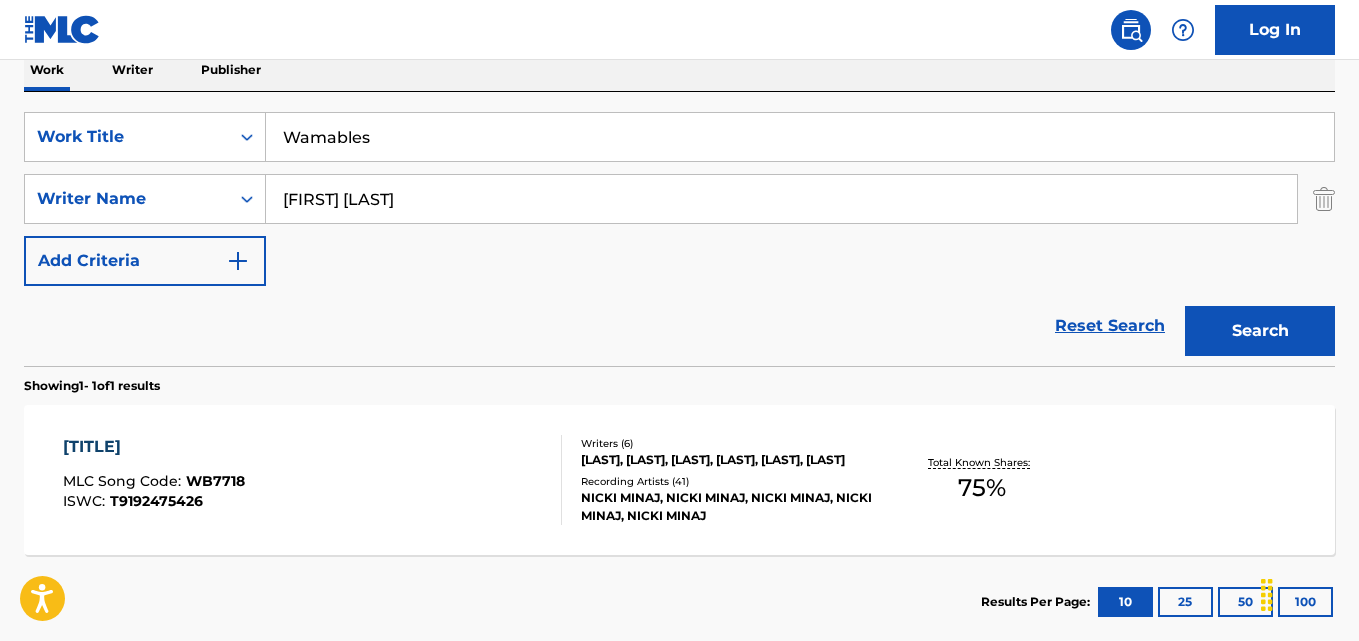 click on "[TITLE]" at bounding box center [154, 447] 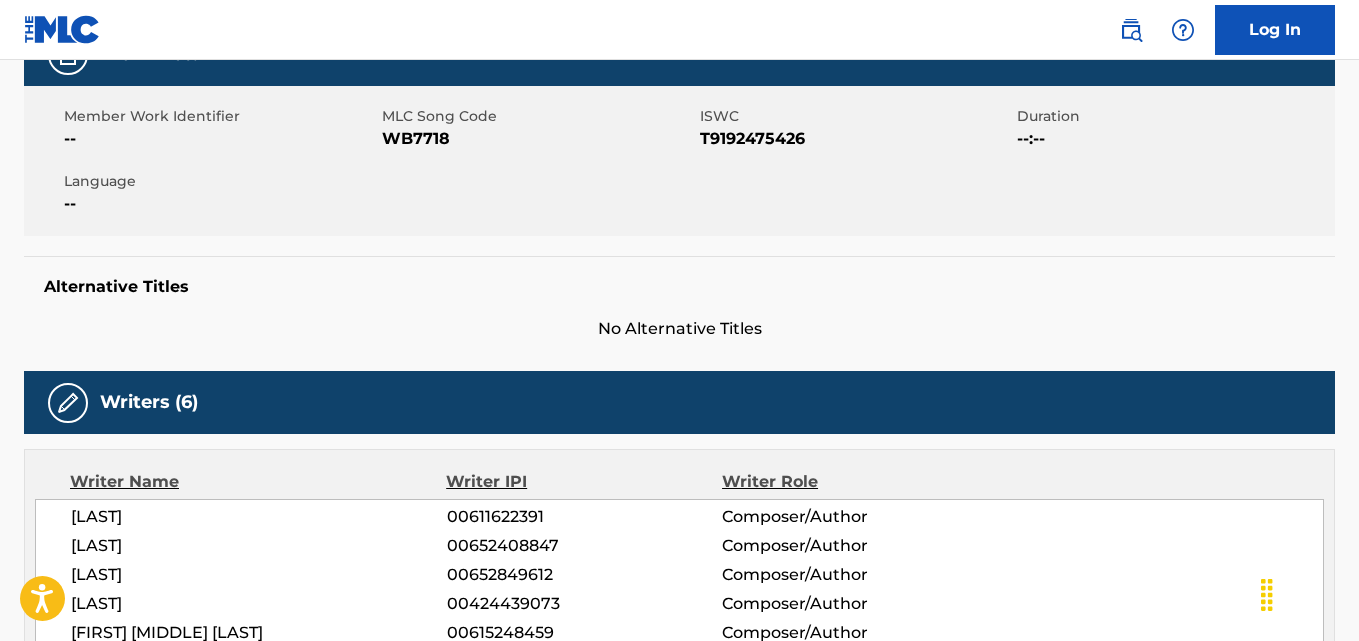 scroll, scrollTop: 0, scrollLeft: 0, axis: both 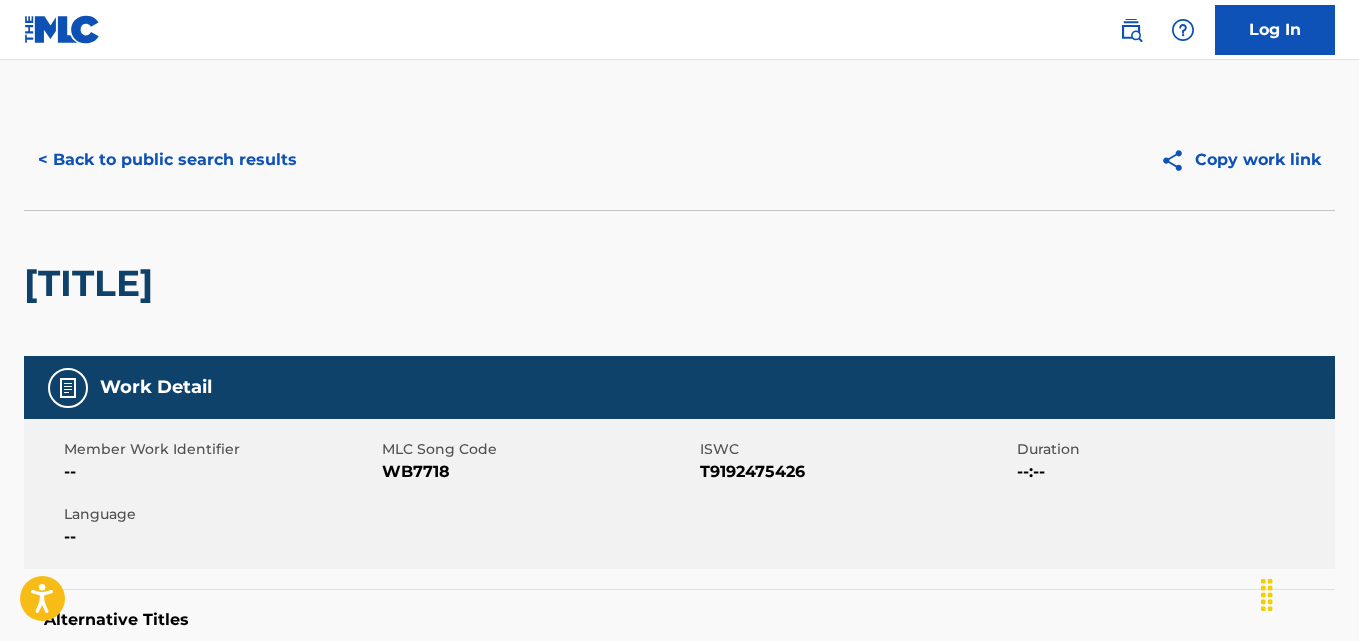 click on "[TITLE]" at bounding box center (679, 283) 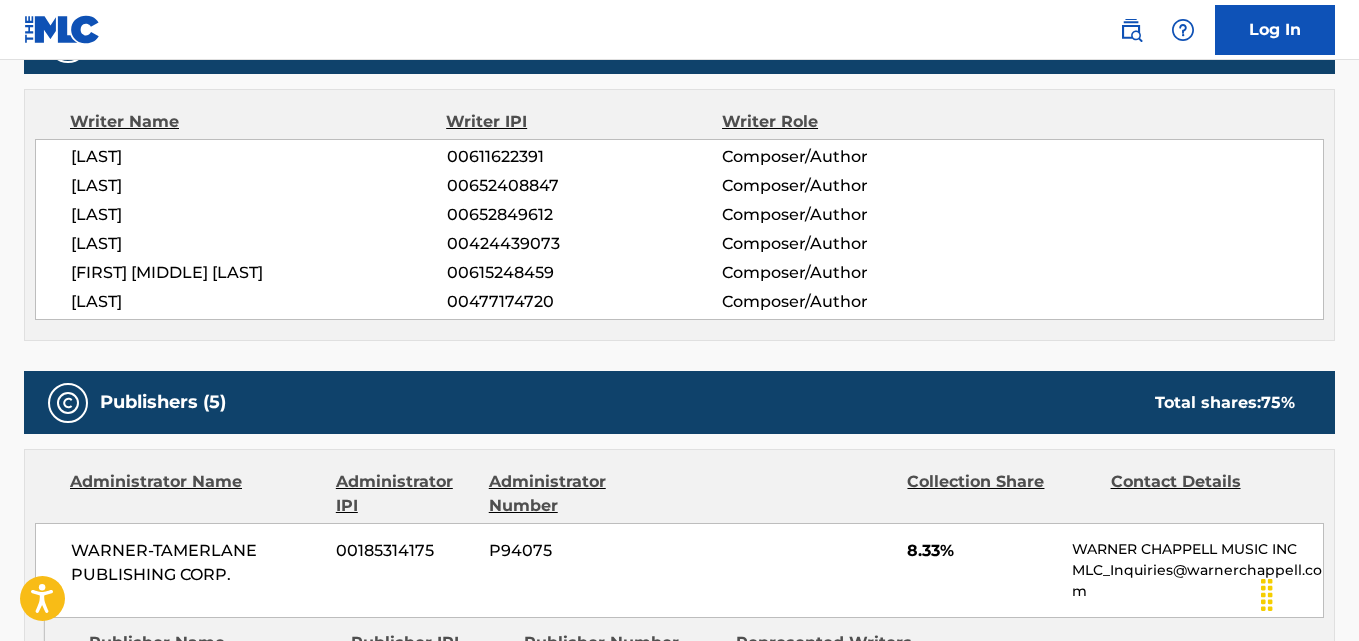 scroll, scrollTop: 833, scrollLeft: 0, axis: vertical 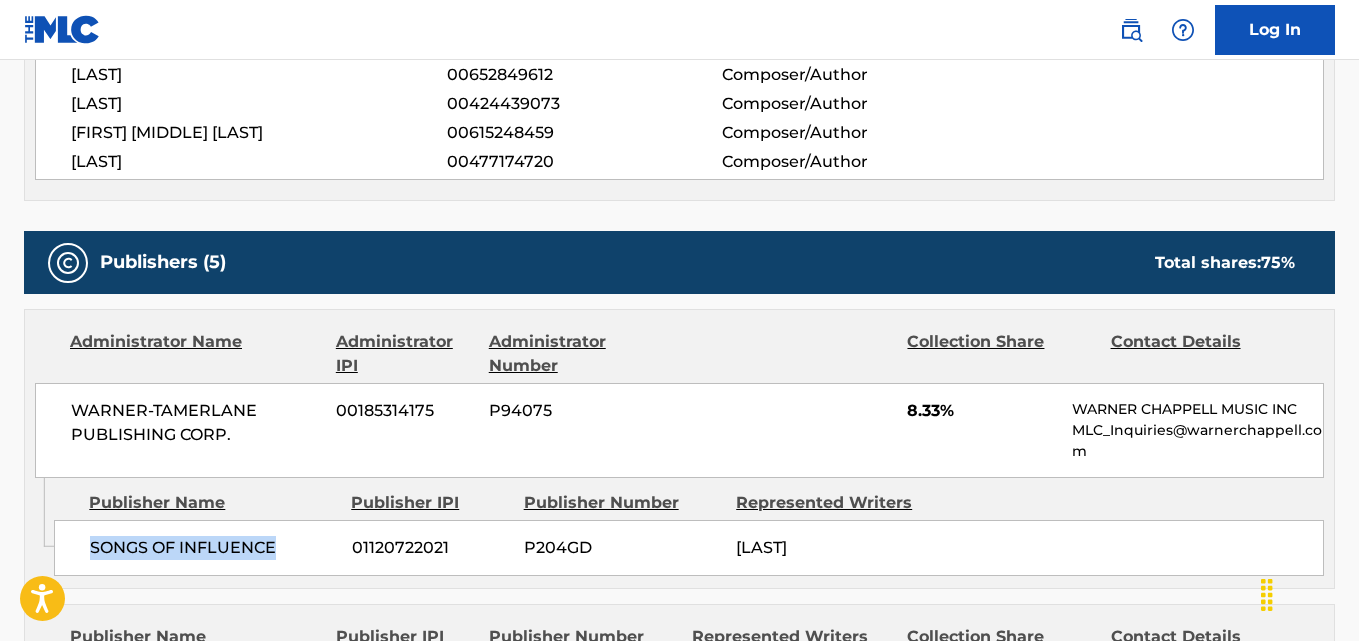 drag, startPoint x: 88, startPoint y: 542, endPoint x: 302, endPoint y: 543, distance: 214.00233 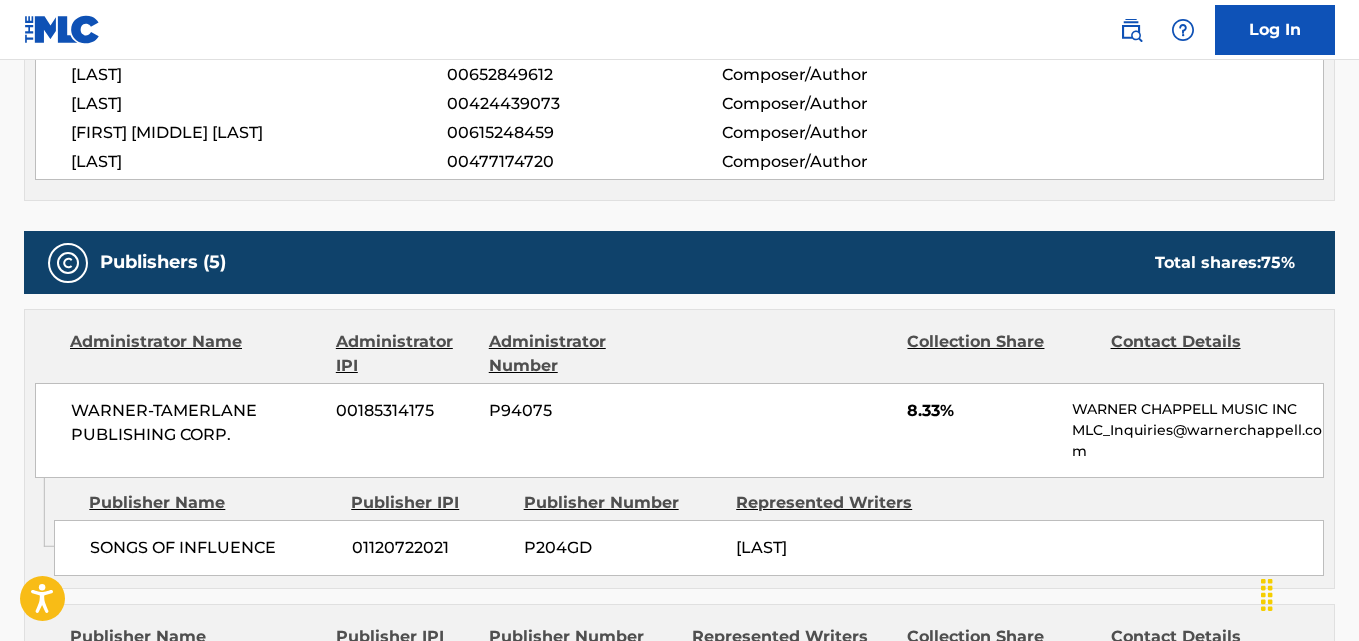 click on "8.33%" at bounding box center [982, 411] 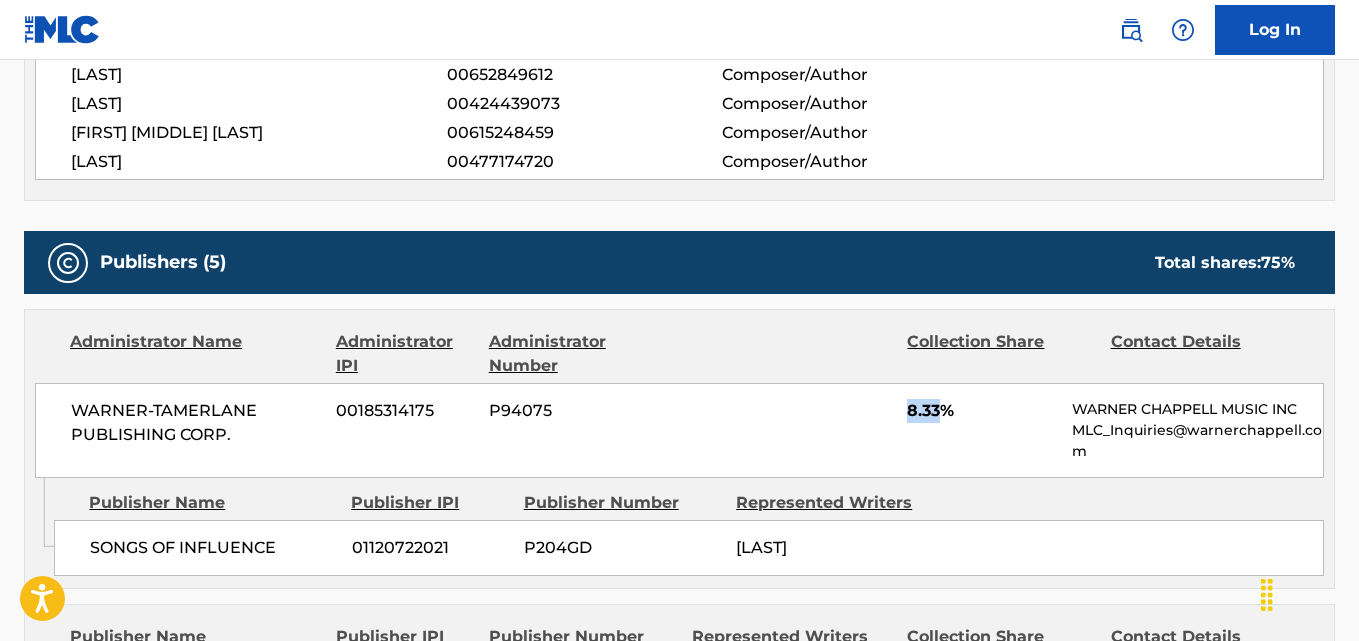 click on "8.33%" at bounding box center (982, 411) 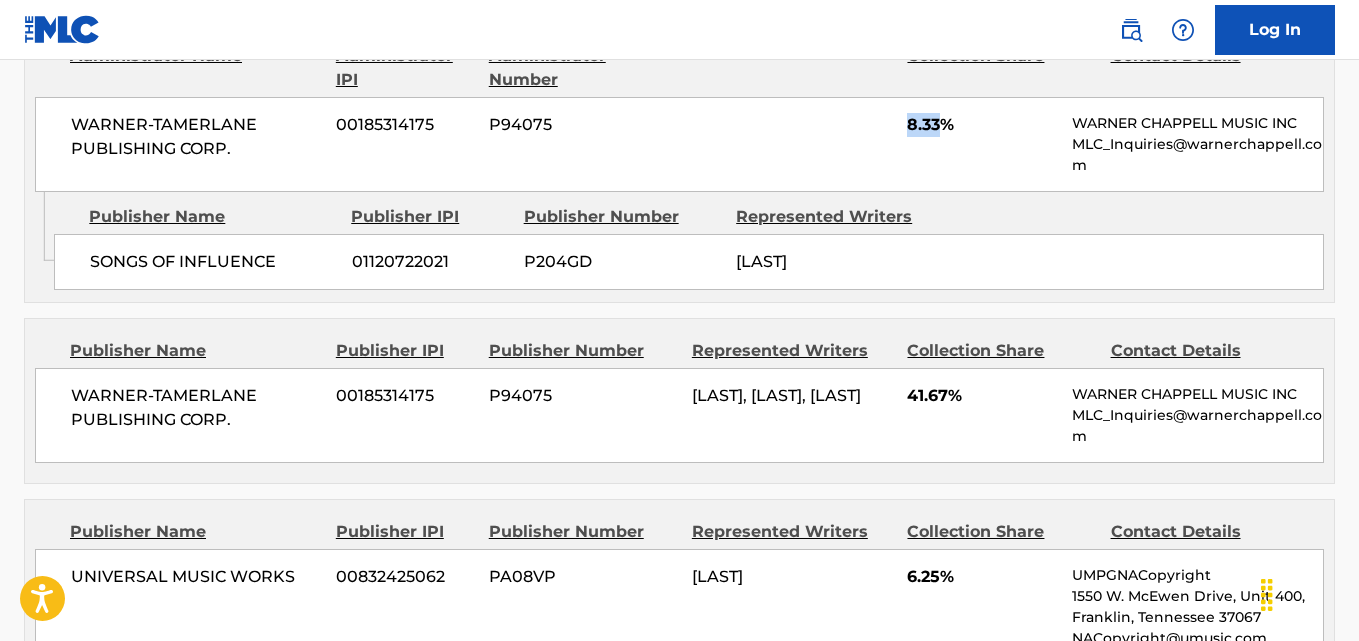 scroll, scrollTop: 1167, scrollLeft: 0, axis: vertical 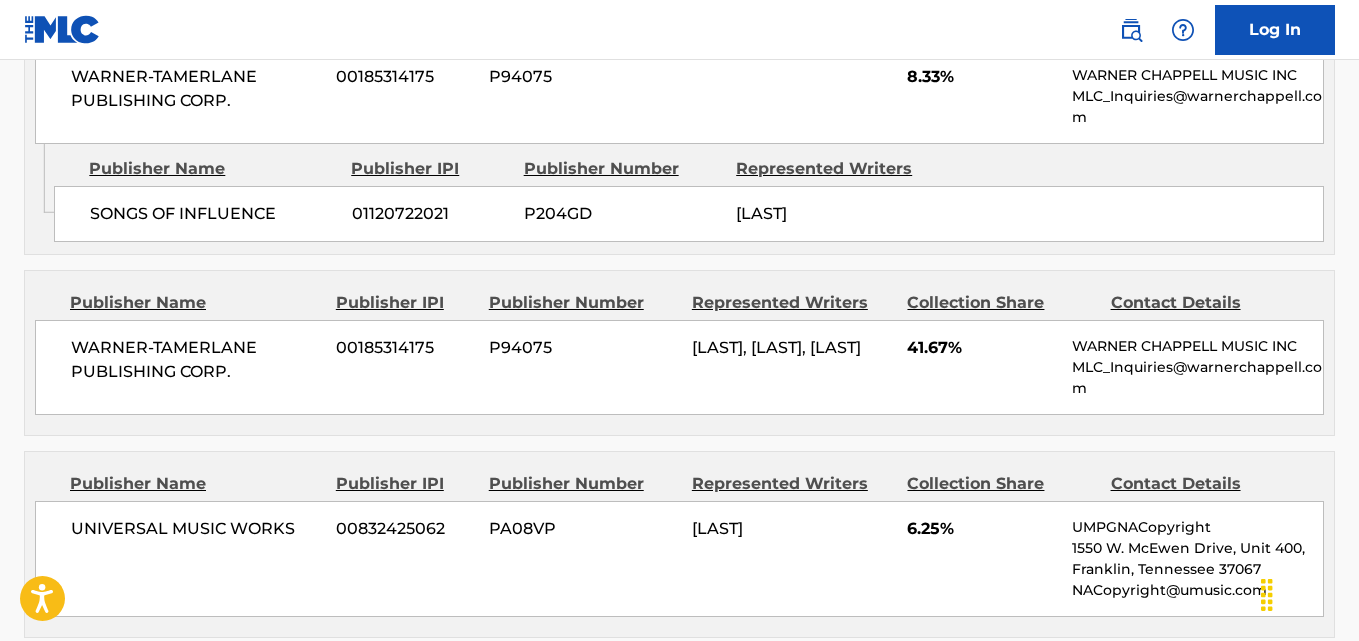 click on "41.67%" at bounding box center [982, 348] 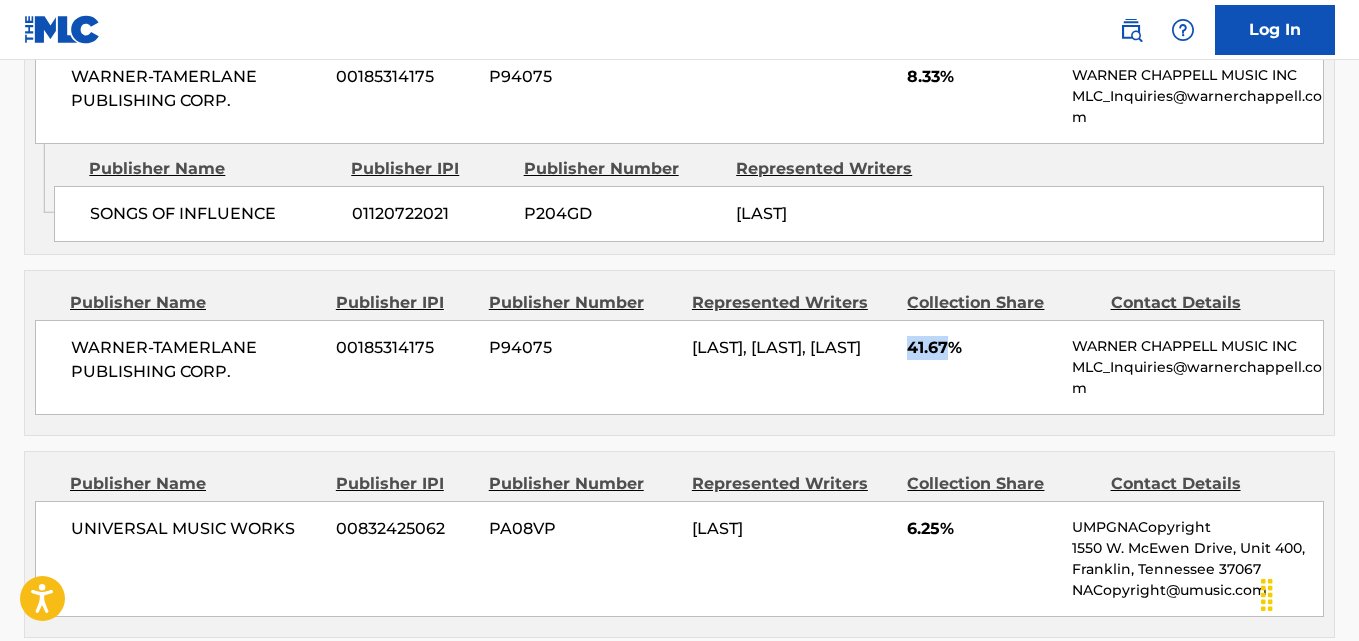 click on "41.67%" at bounding box center (982, 348) 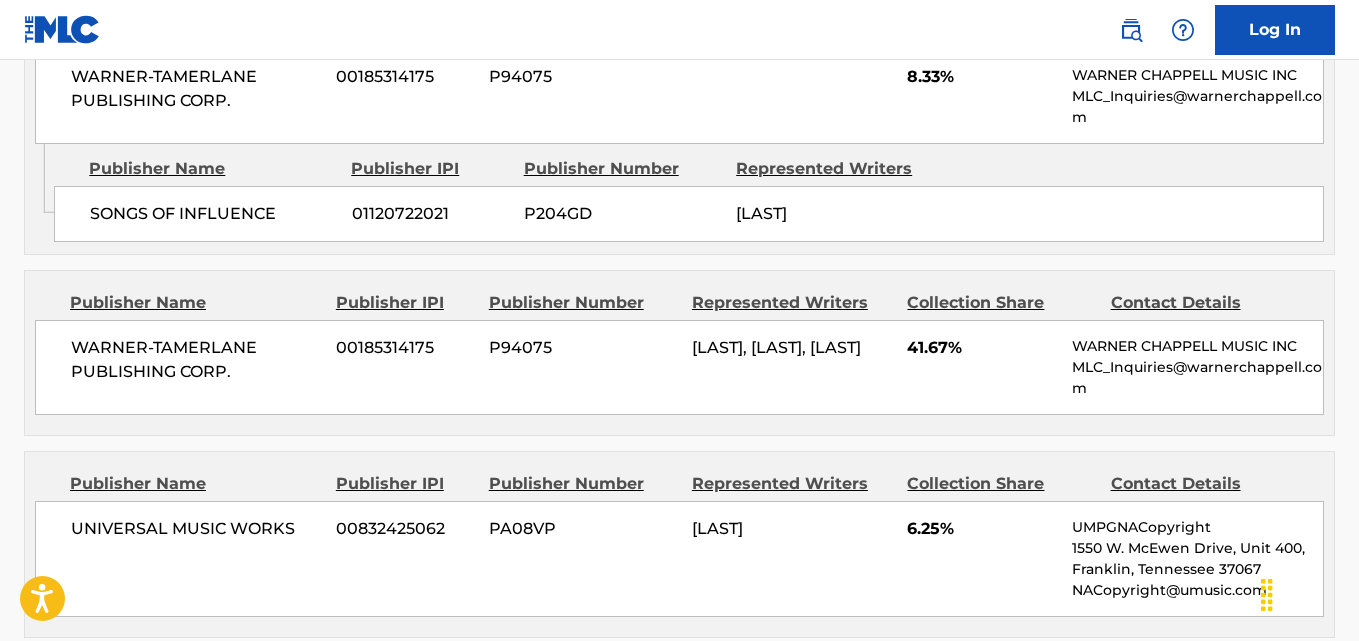 click on "[COMPANY] [NUMBER] [CODE] [LAST], [LAST], [LAST] [PERCENT] [COMPANY] [EMAIL]" at bounding box center [679, 367] 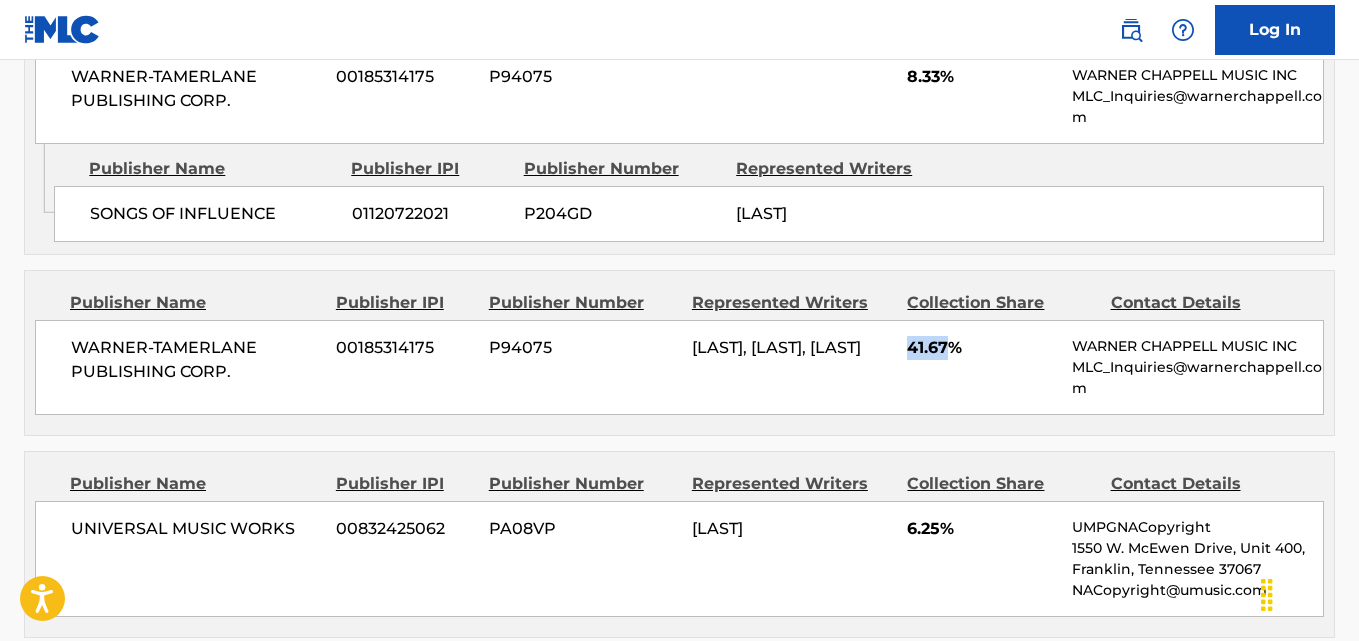 click on "41.67%" at bounding box center [982, 348] 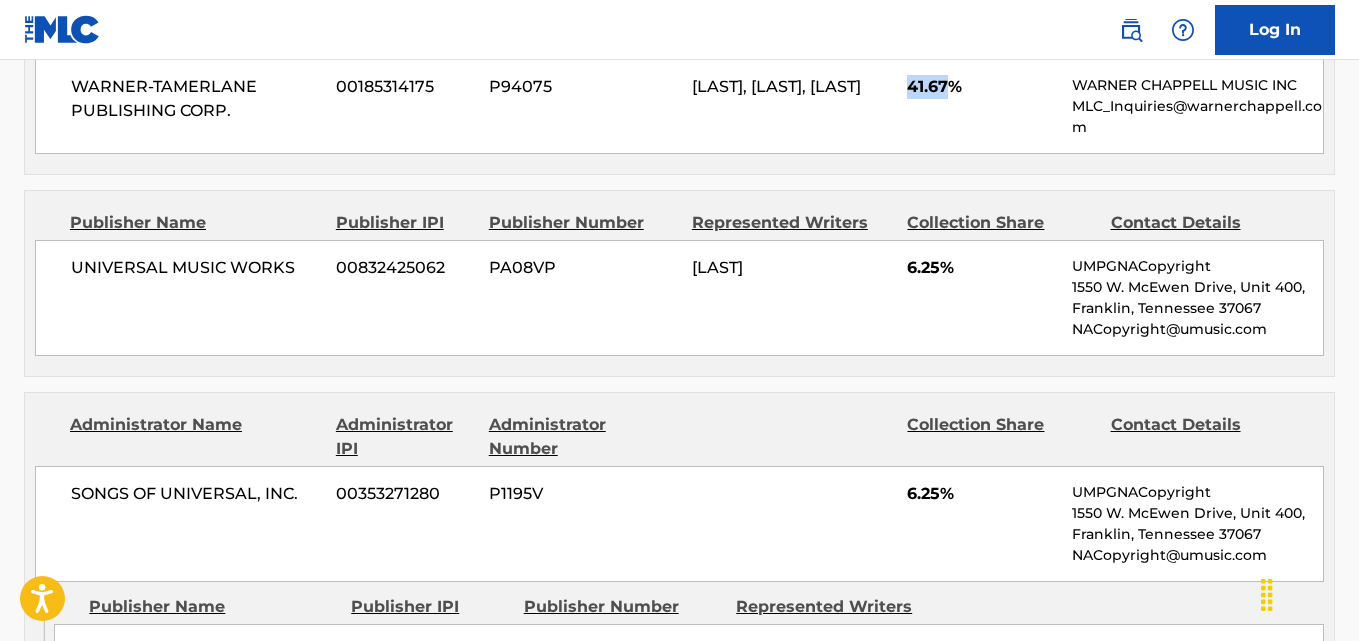 scroll, scrollTop: 1500, scrollLeft: 0, axis: vertical 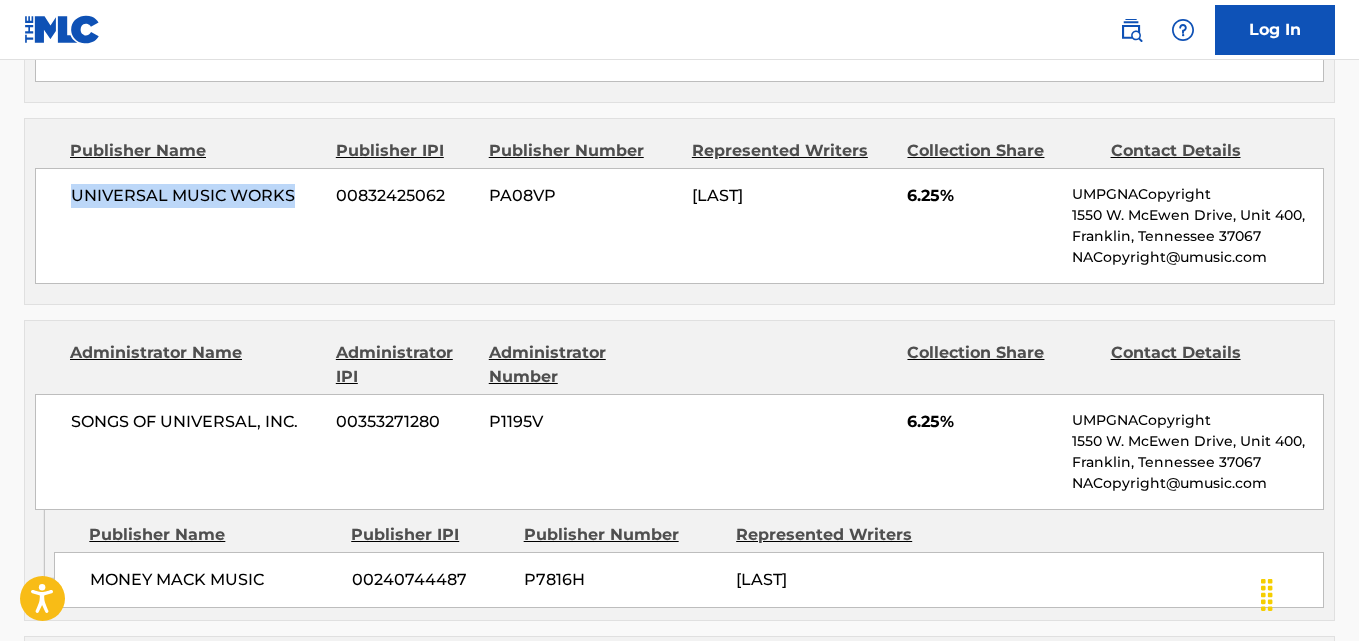 drag, startPoint x: 69, startPoint y: 212, endPoint x: 293, endPoint y: 228, distance: 224.5707 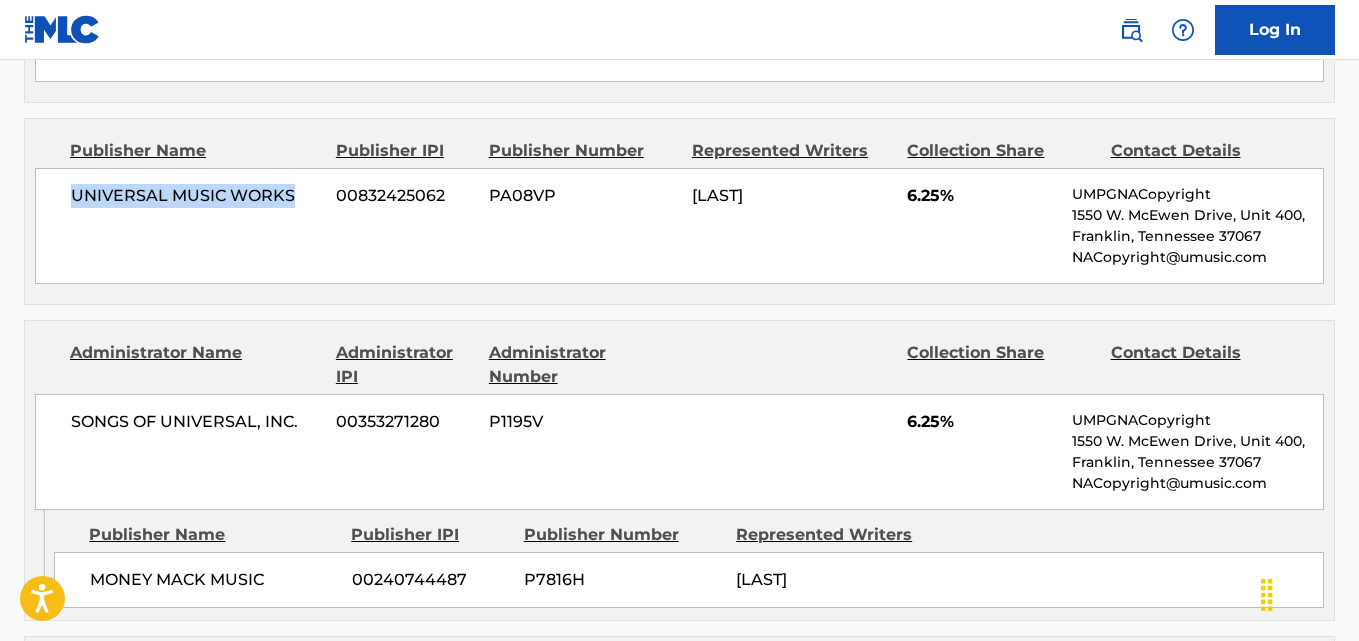 click on "[COMPANY] [NUMBER] [CODE] [LAST] [PERCENT] [COMPANY] [ADDRESS] [EMAIL]" at bounding box center [679, 226] 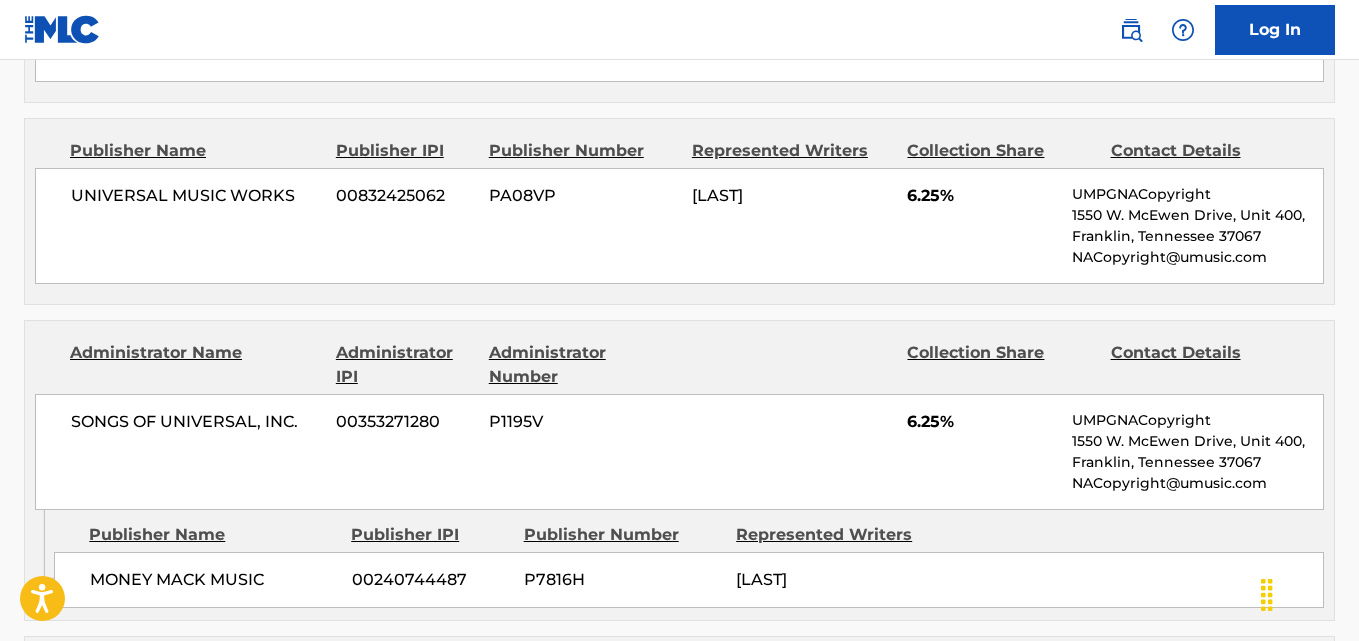 click on "6.25%" at bounding box center (982, 196) 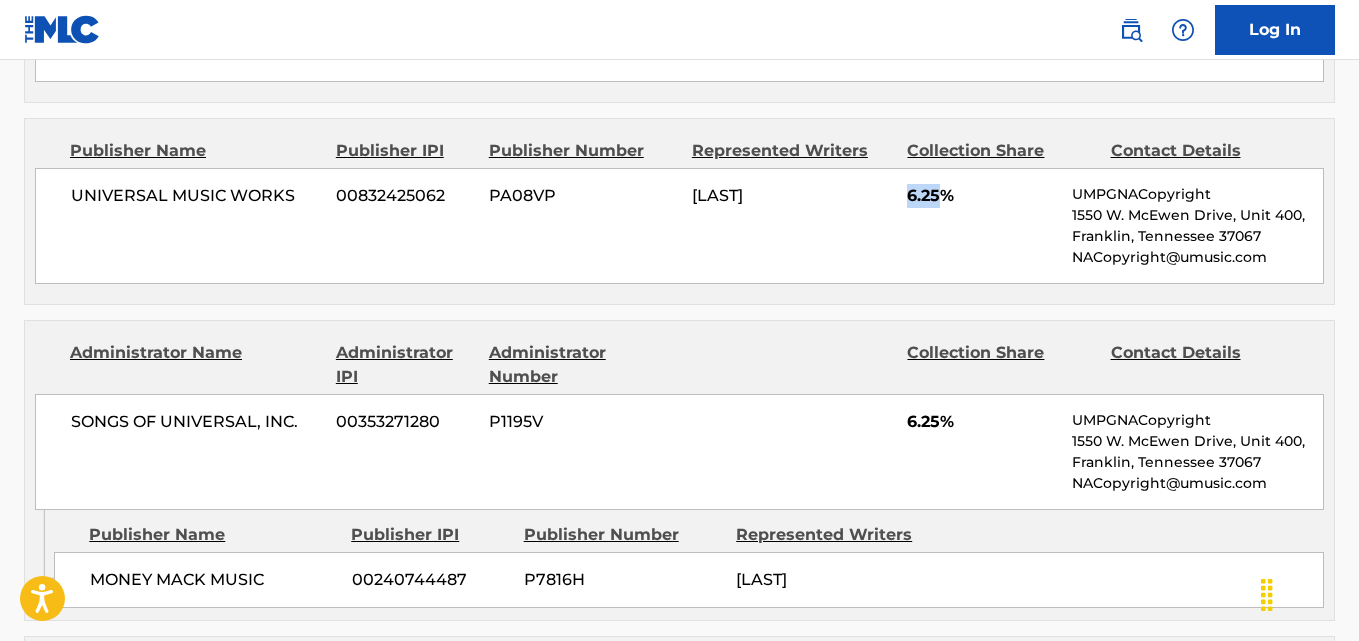 click on "6.25%" at bounding box center [982, 196] 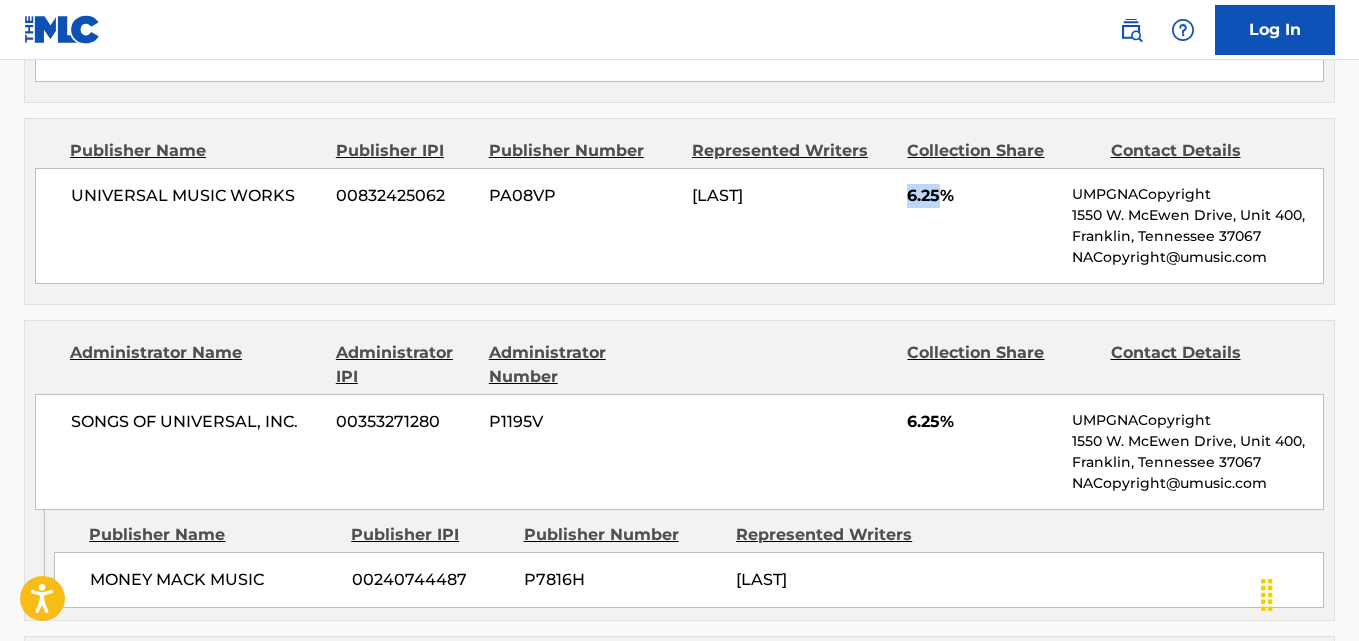 scroll, scrollTop: 1667, scrollLeft: 0, axis: vertical 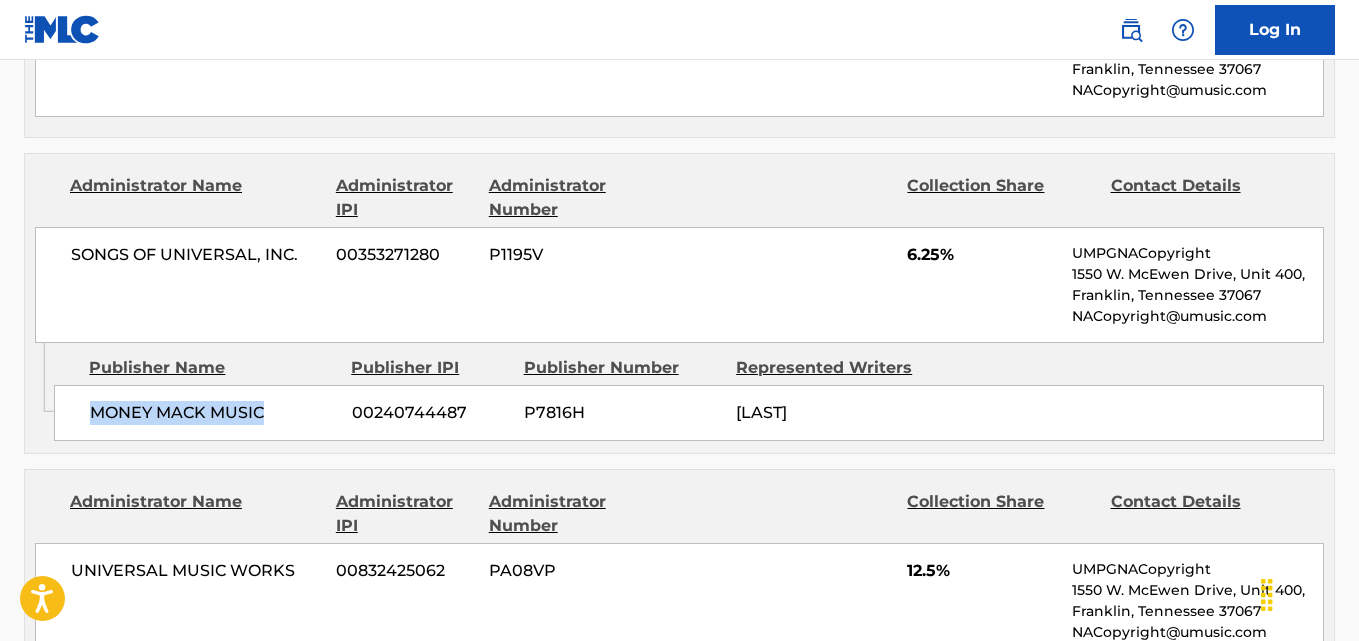 drag, startPoint x: 81, startPoint y: 424, endPoint x: 303, endPoint y: 441, distance: 222.64995 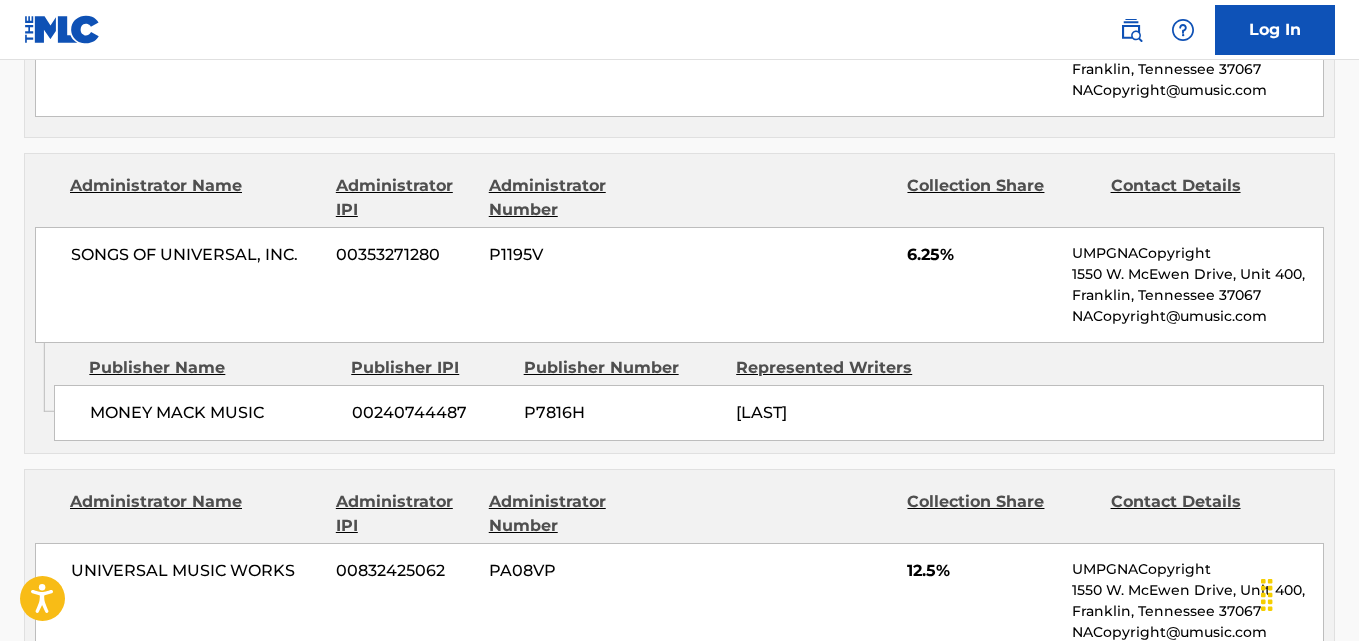 click on "6.25%" at bounding box center [982, 255] 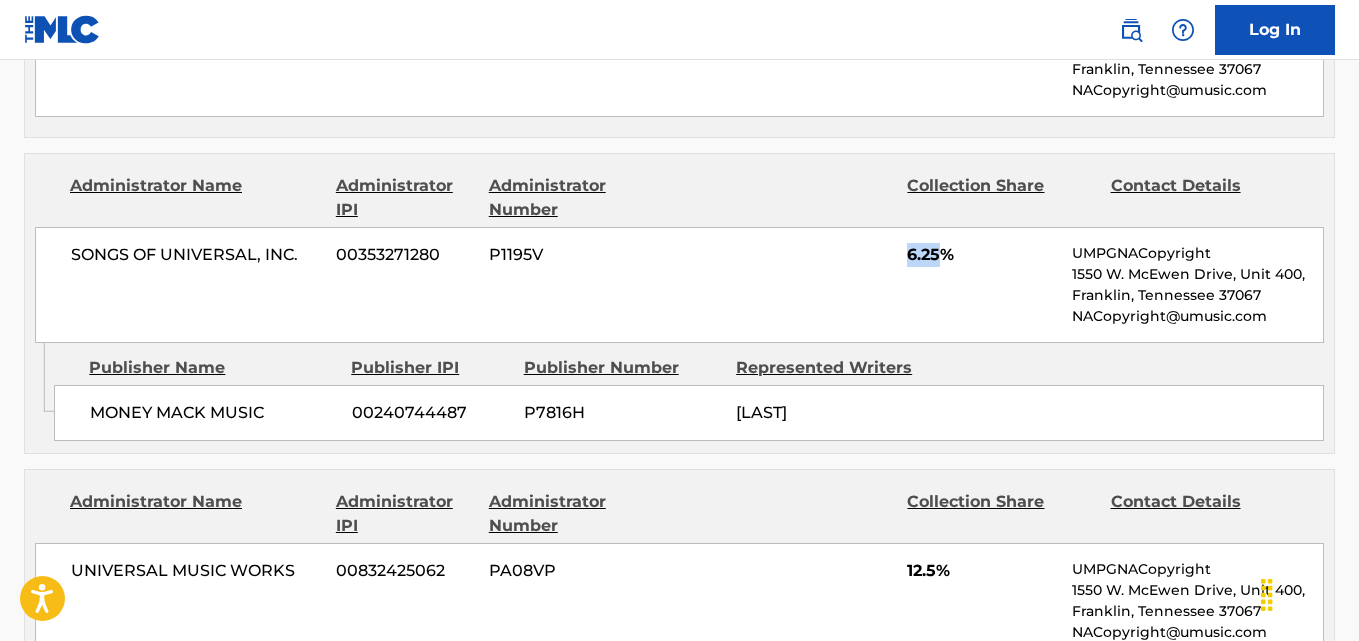 click on "6.25%" at bounding box center (982, 255) 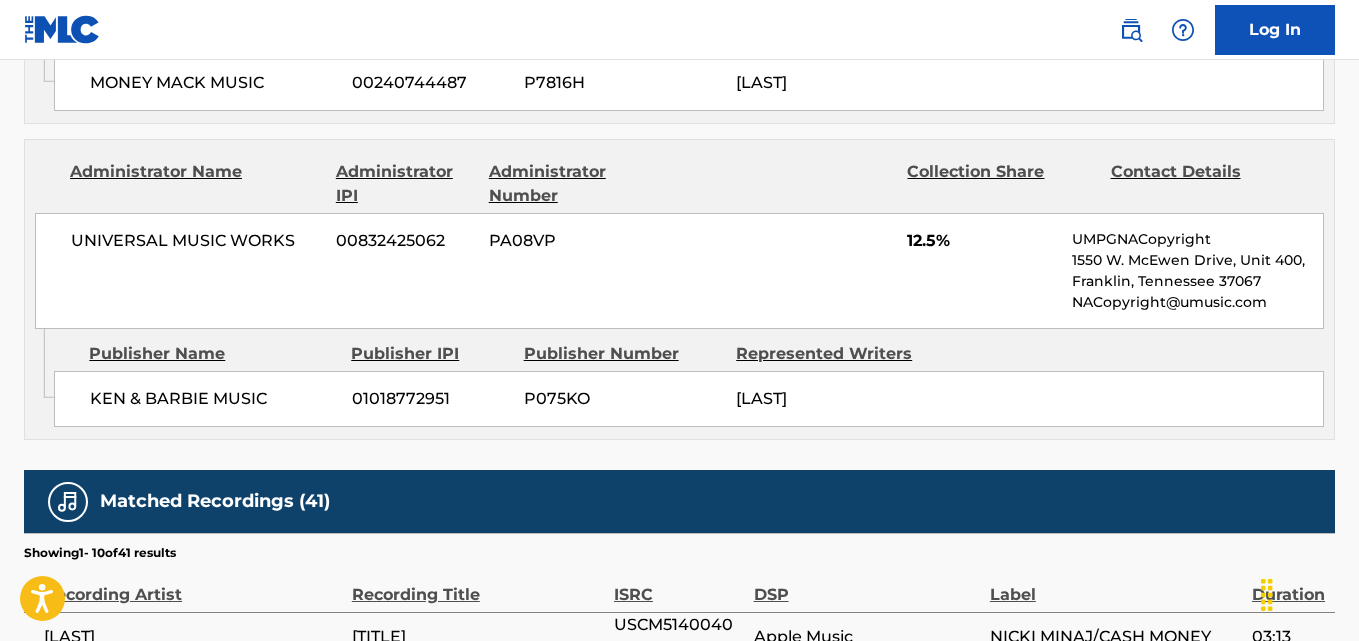 scroll, scrollTop: 2000, scrollLeft: 0, axis: vertical 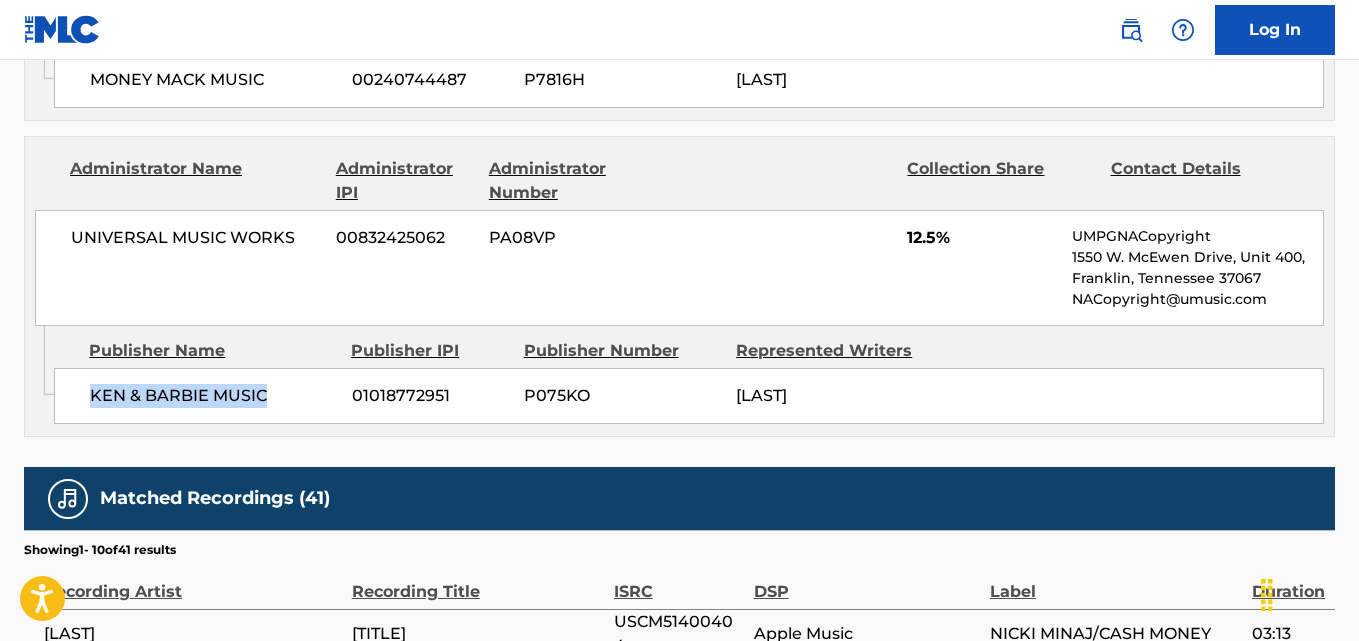 drag, startPoint x: 87, startPoint y: 417, endPoint x: 311, endPoint y: 426, distance: 224.18073 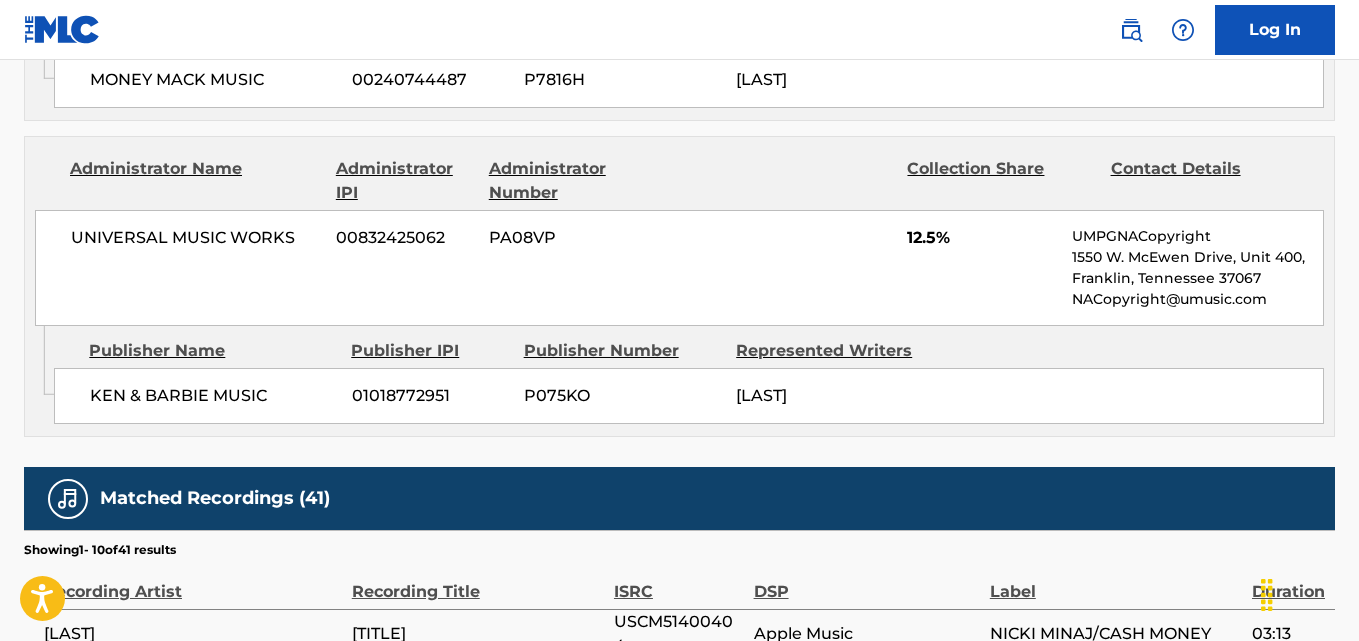 click on "[COMPANY] [NUMBER] [CODE] [PERCENT] [COMPANY] [ADDRESS] [EMAIL]" at bounding box center (679, 268) 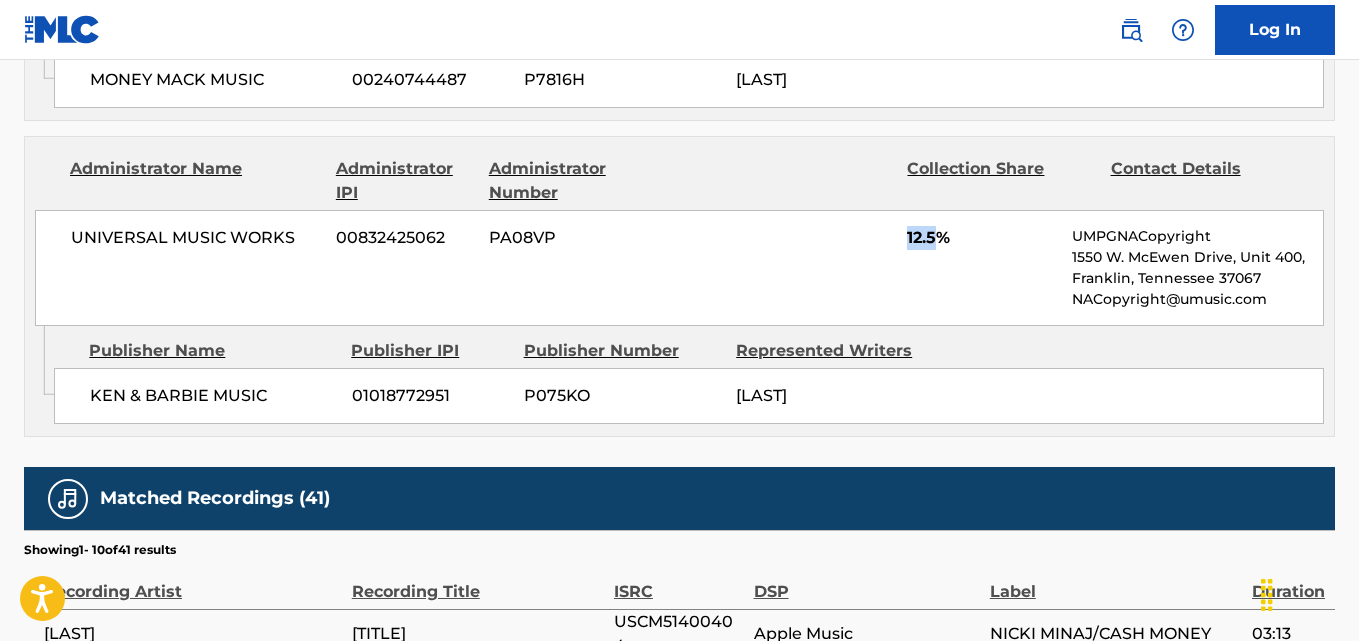 click on "[COMPANY] [NUMBER] [CODE] [PERCENT] [COMPANY] [ADDRESS] [EMAIL]" at bounding box center [679, 268] 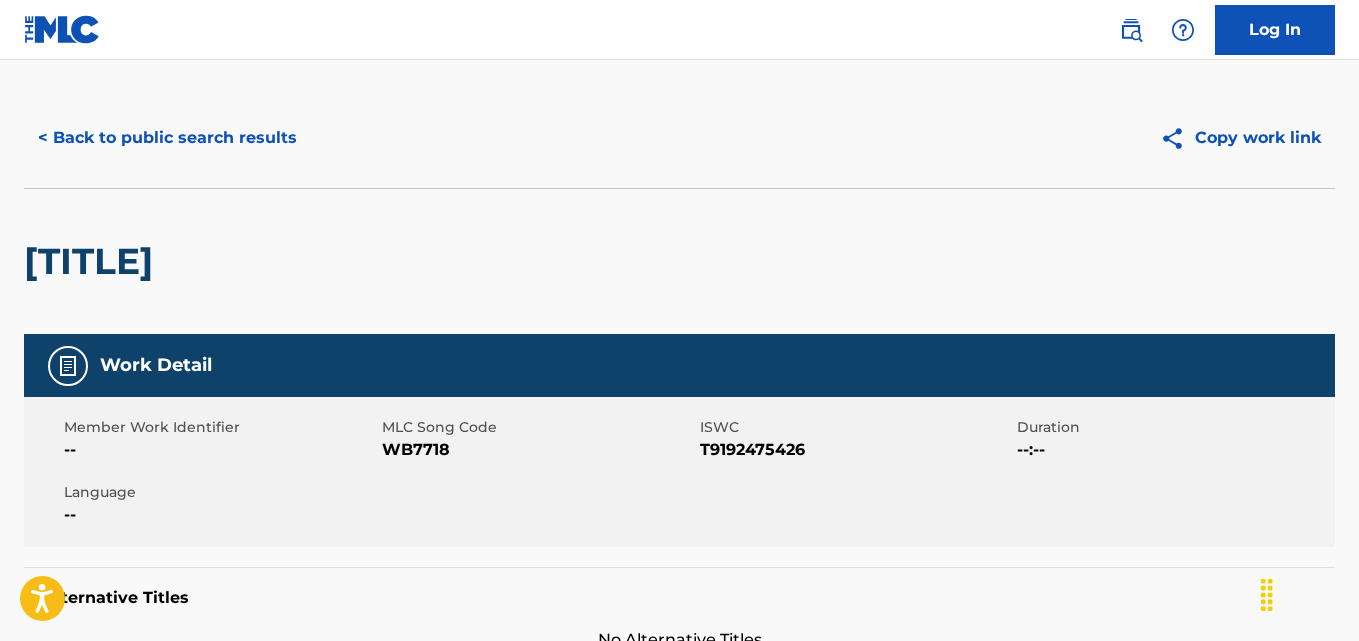 scroll, scrollTop: 0, scrollLeft: 0, axis: both 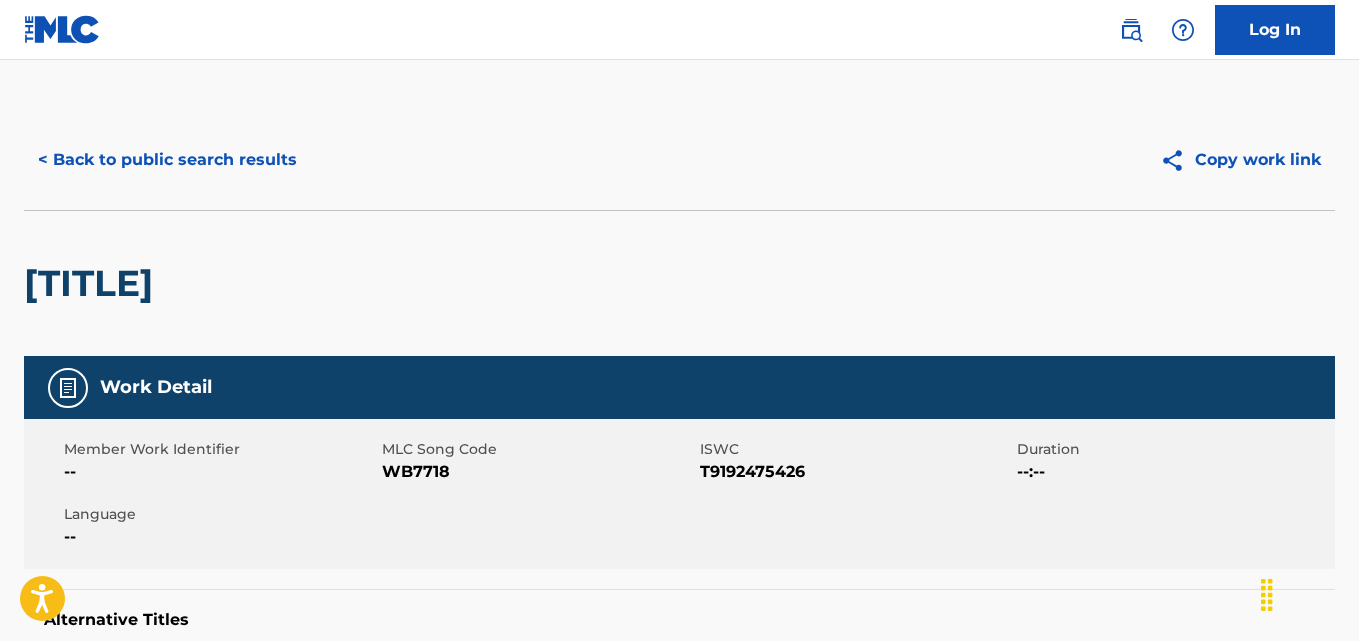 click on "< Back to public search results Copy work link" at bounding box center (679, 160) 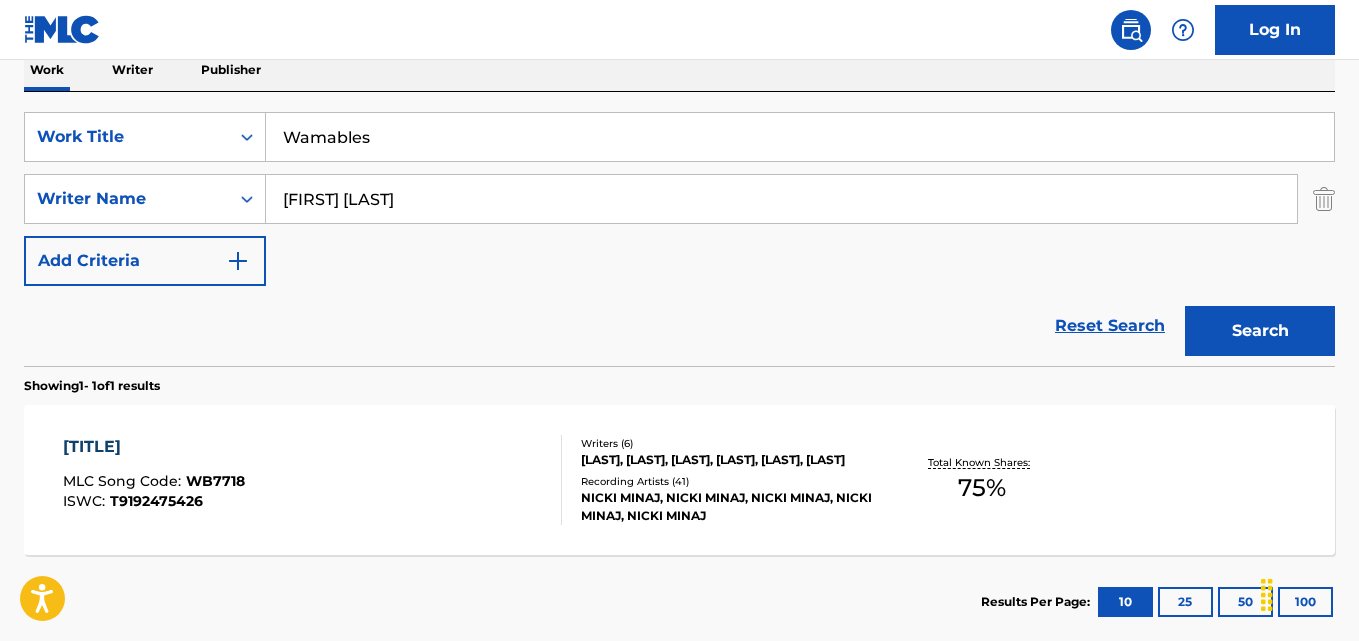 click on "Reset Search" at bounding box center (1110, 326) 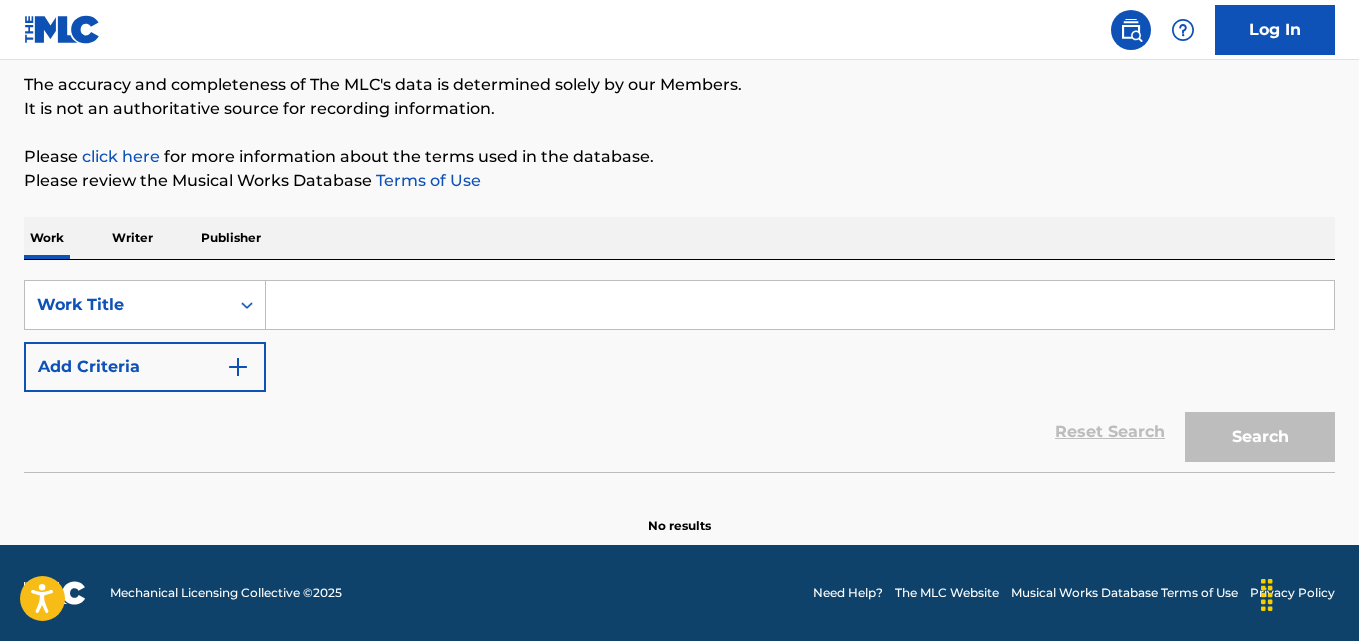 click on "Work Writer [TITLE]" at bounding box center (679, 240) 